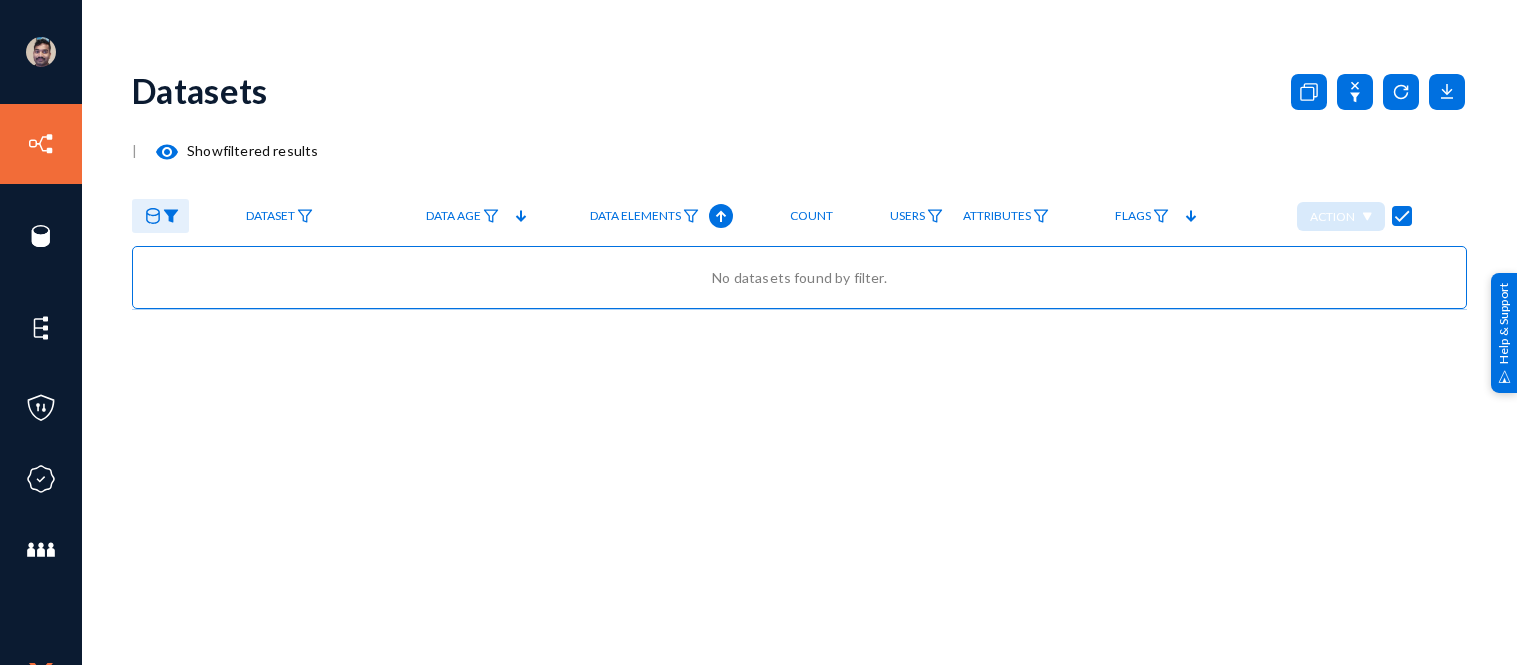scroll, scrollTop: 0, scrollLeft: 0, axis: both 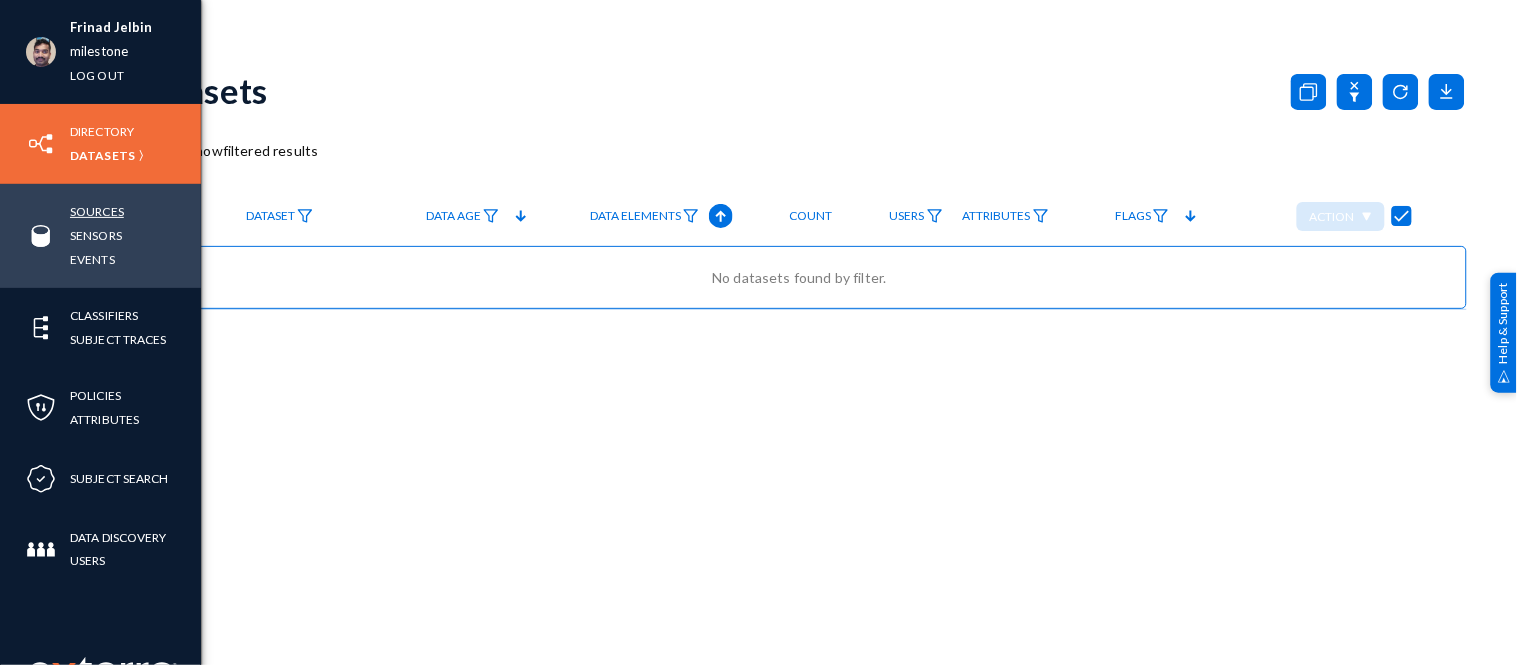 click on "Sources" at bounding box center (97, 211) 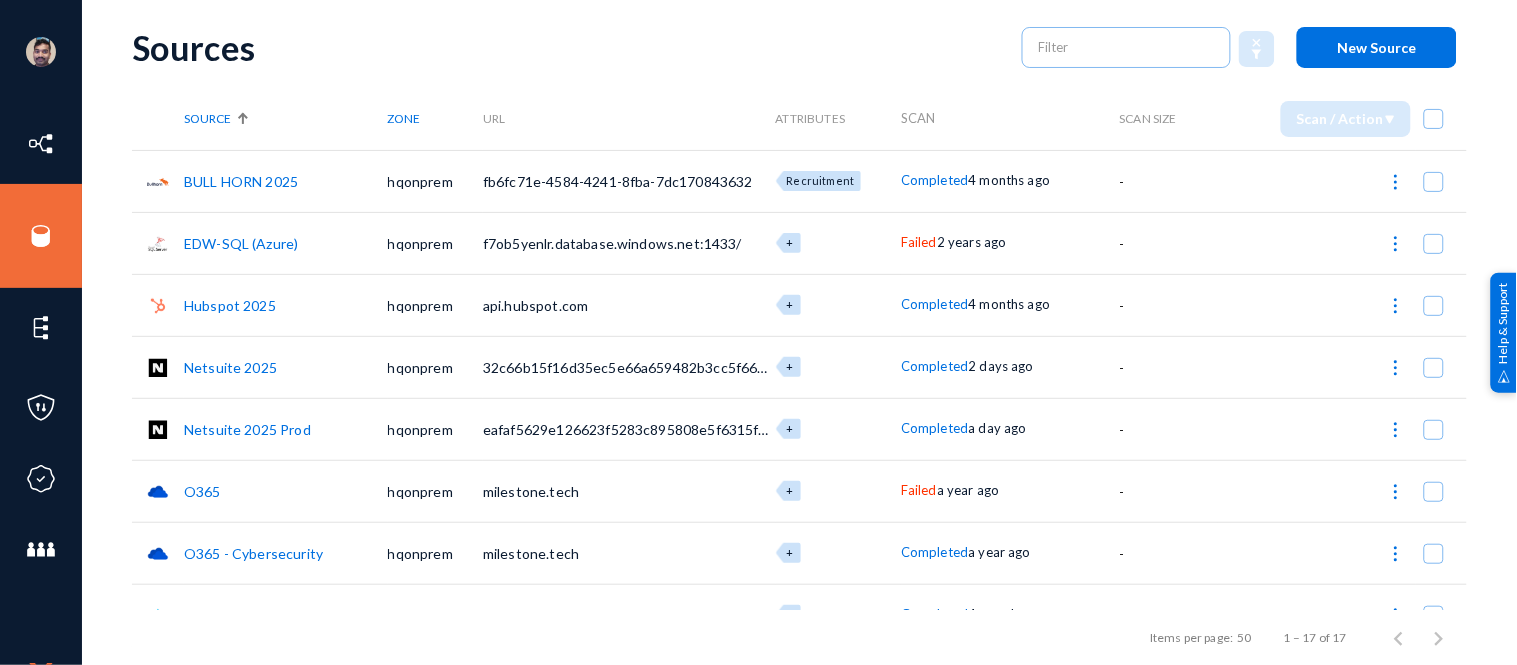 scroll, scrollTop: 0, scrollLeft: 0, axis: both 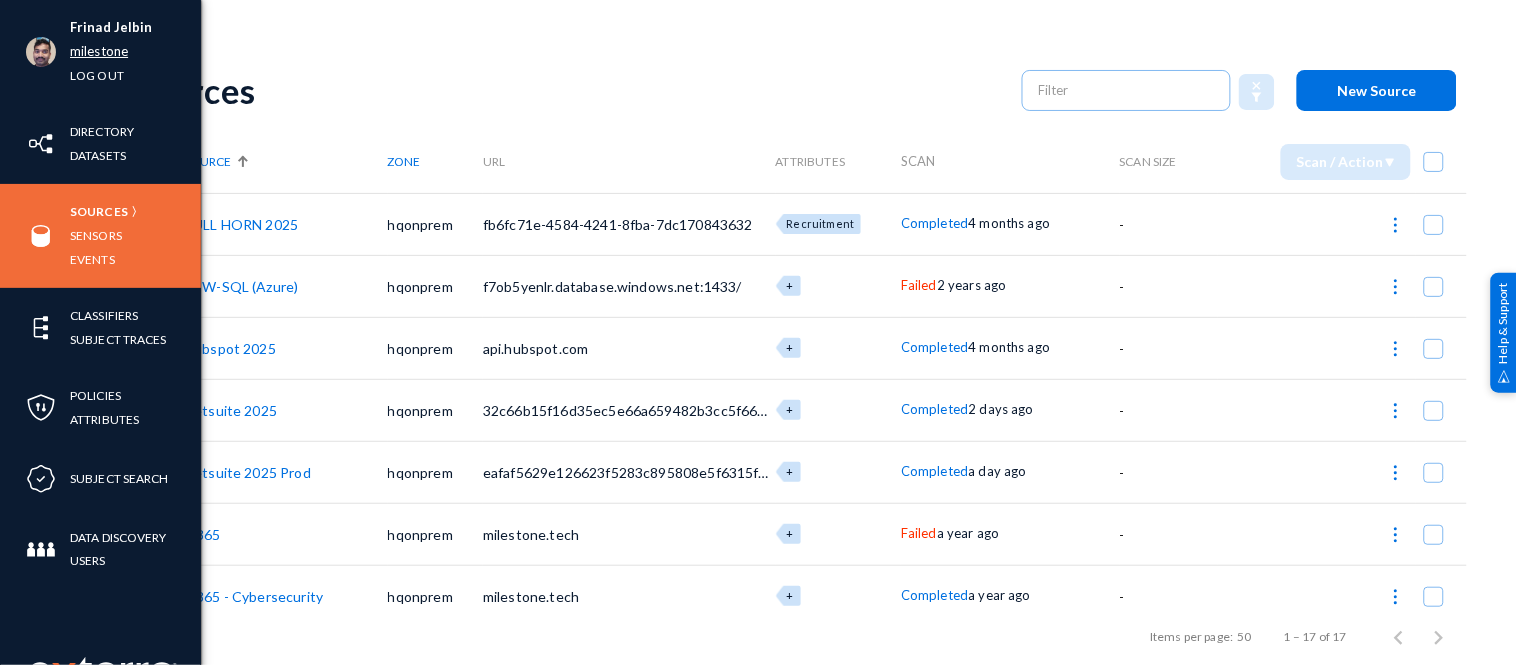 click on "milestone" at bounding box center (99, 51) 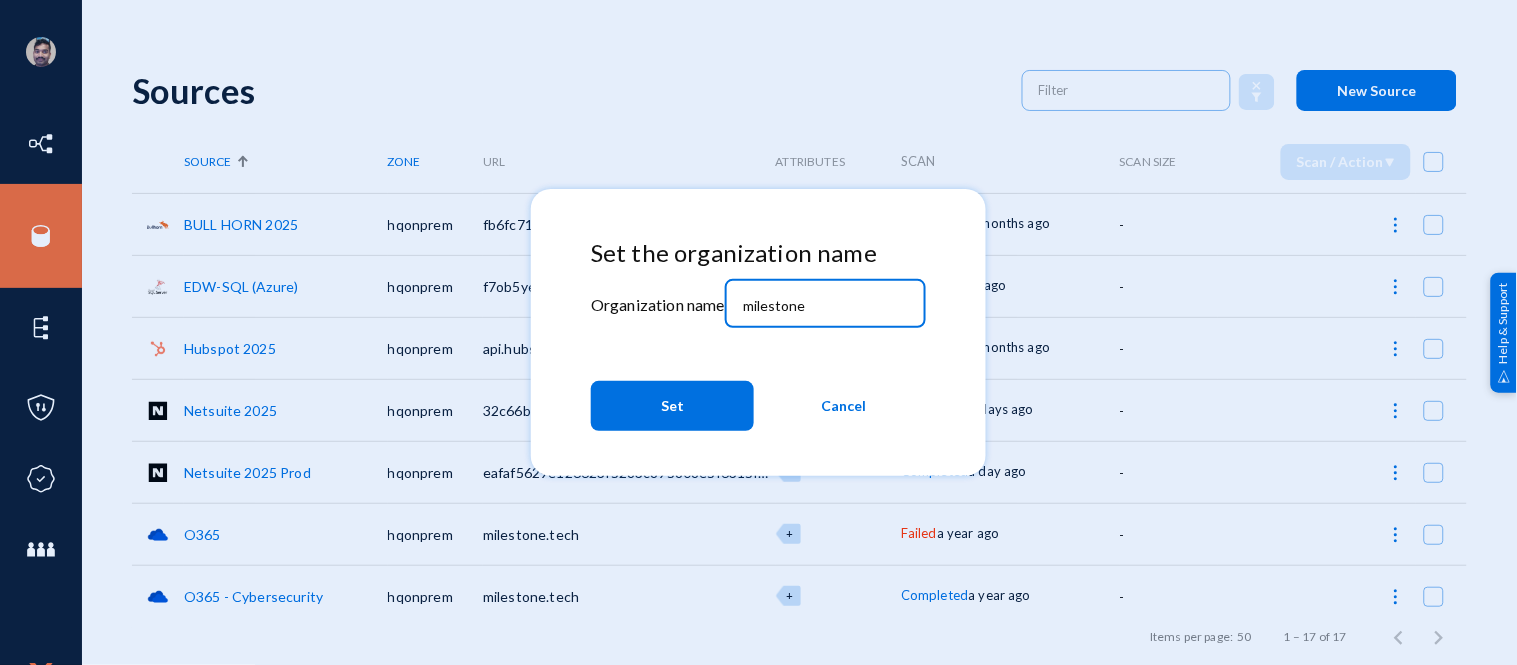 click on "milestone" at bounding box center (829, 306) 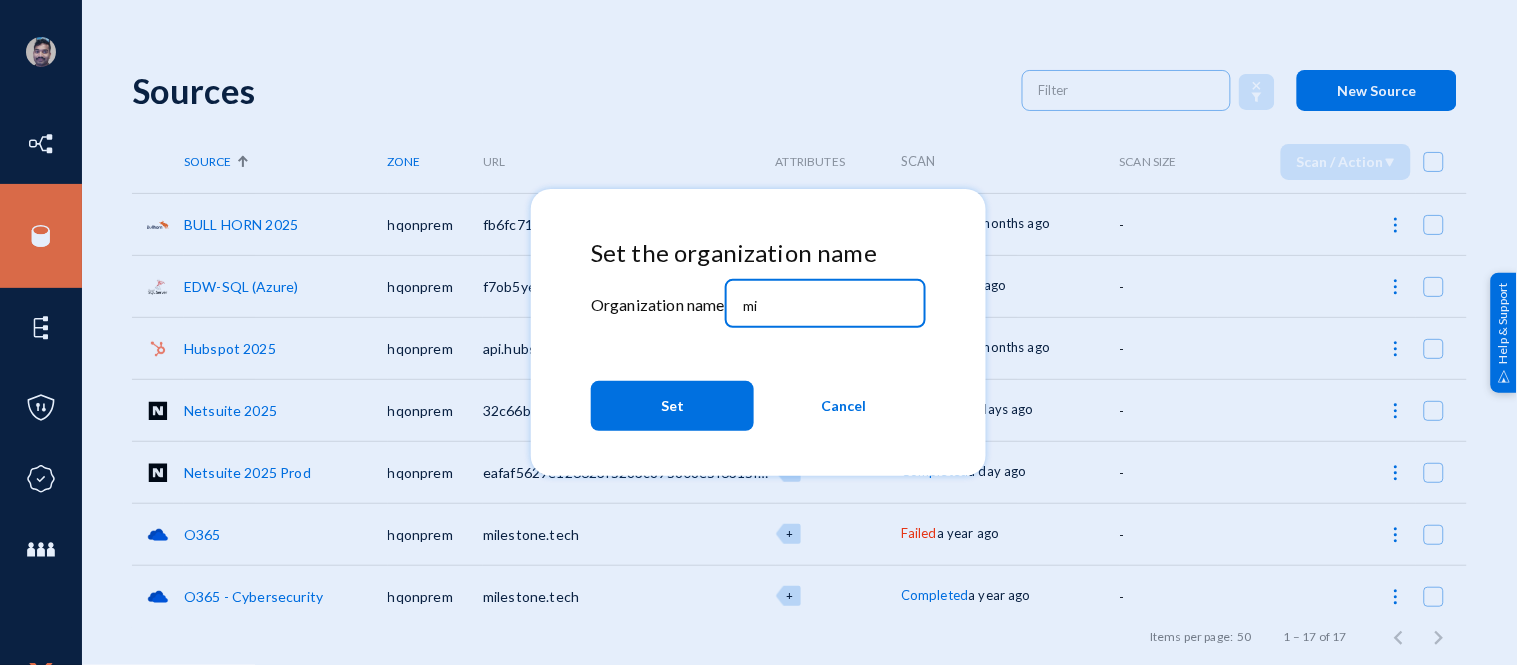 type on "m" 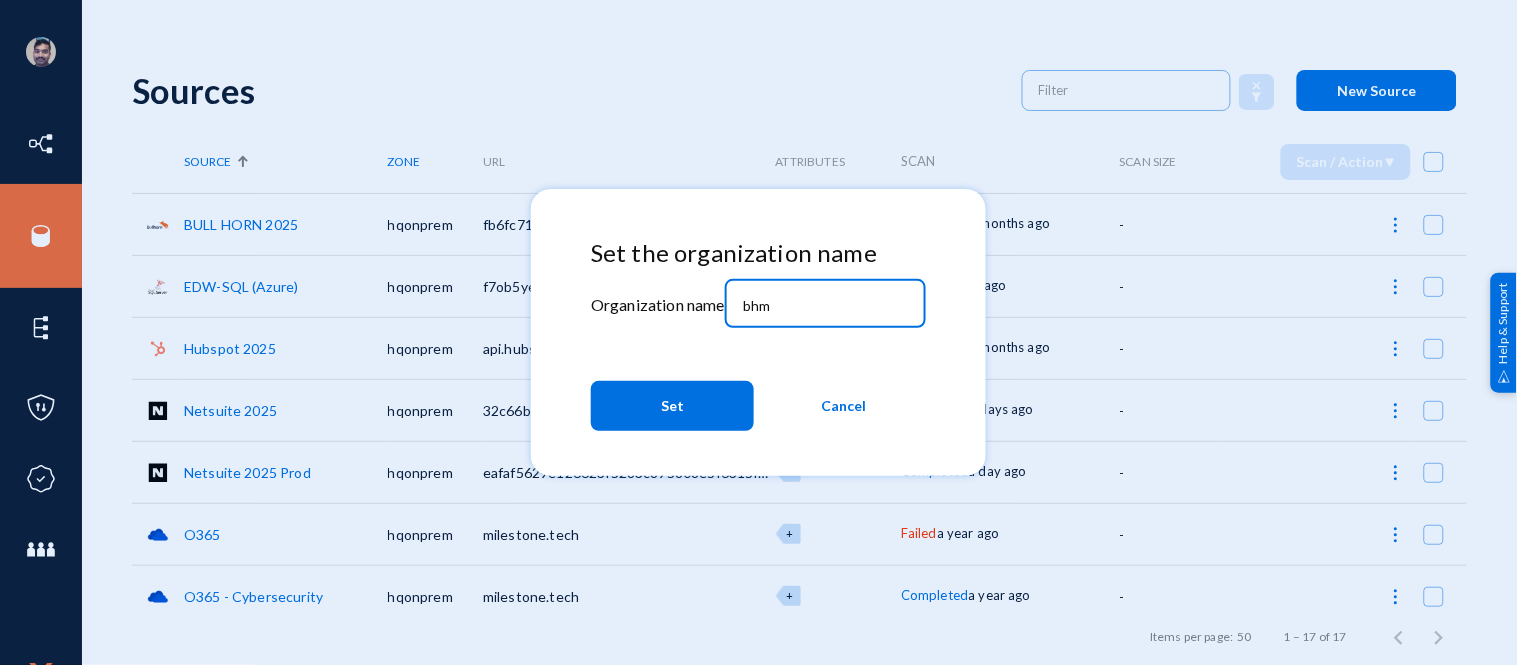 type on "bhm" 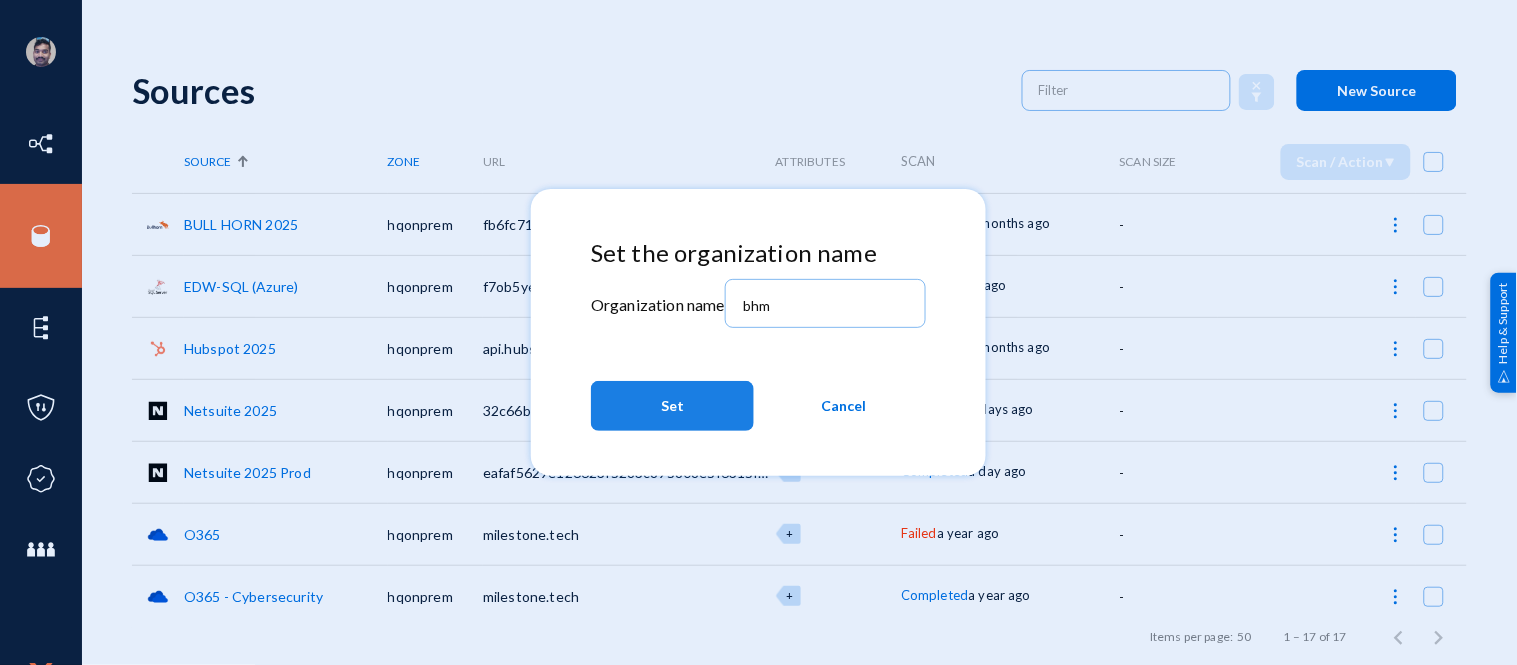 click on "Set" 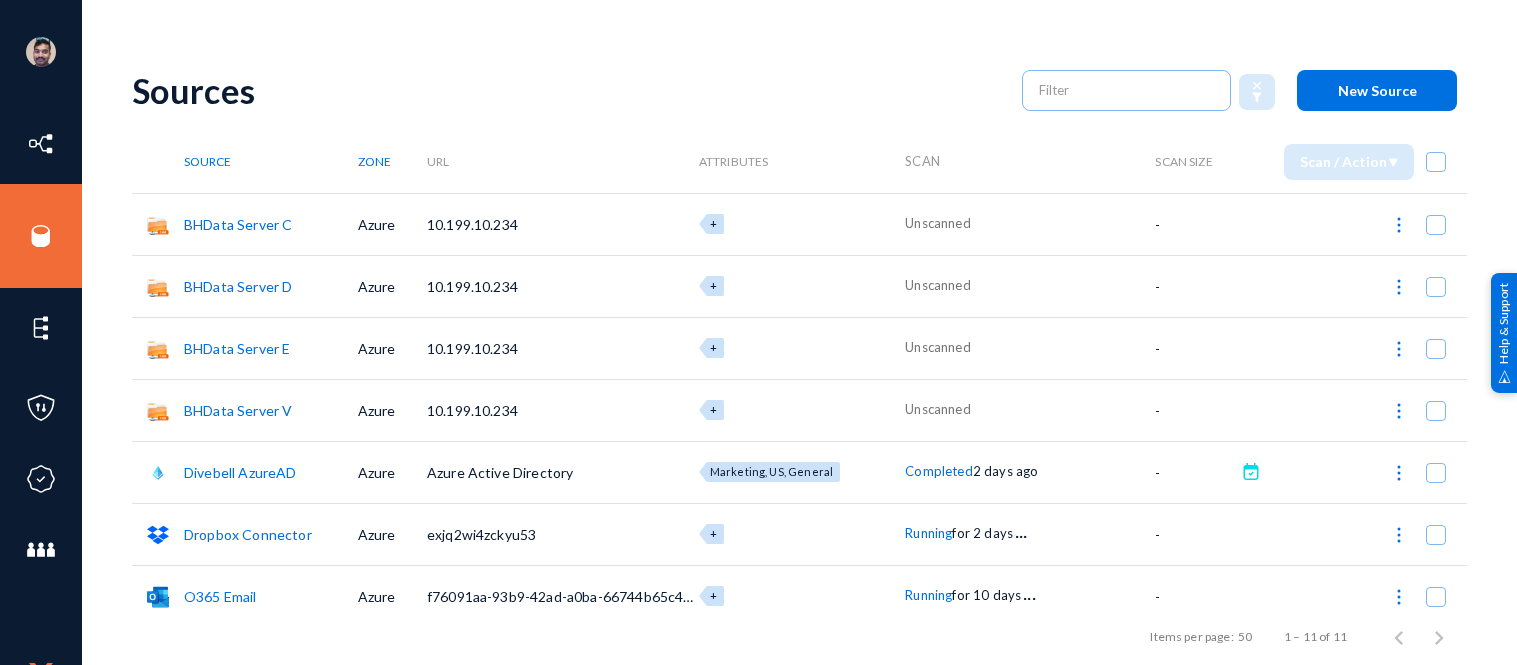 scroll, scrollTop: 0, scrollLeft: 0, axis: both 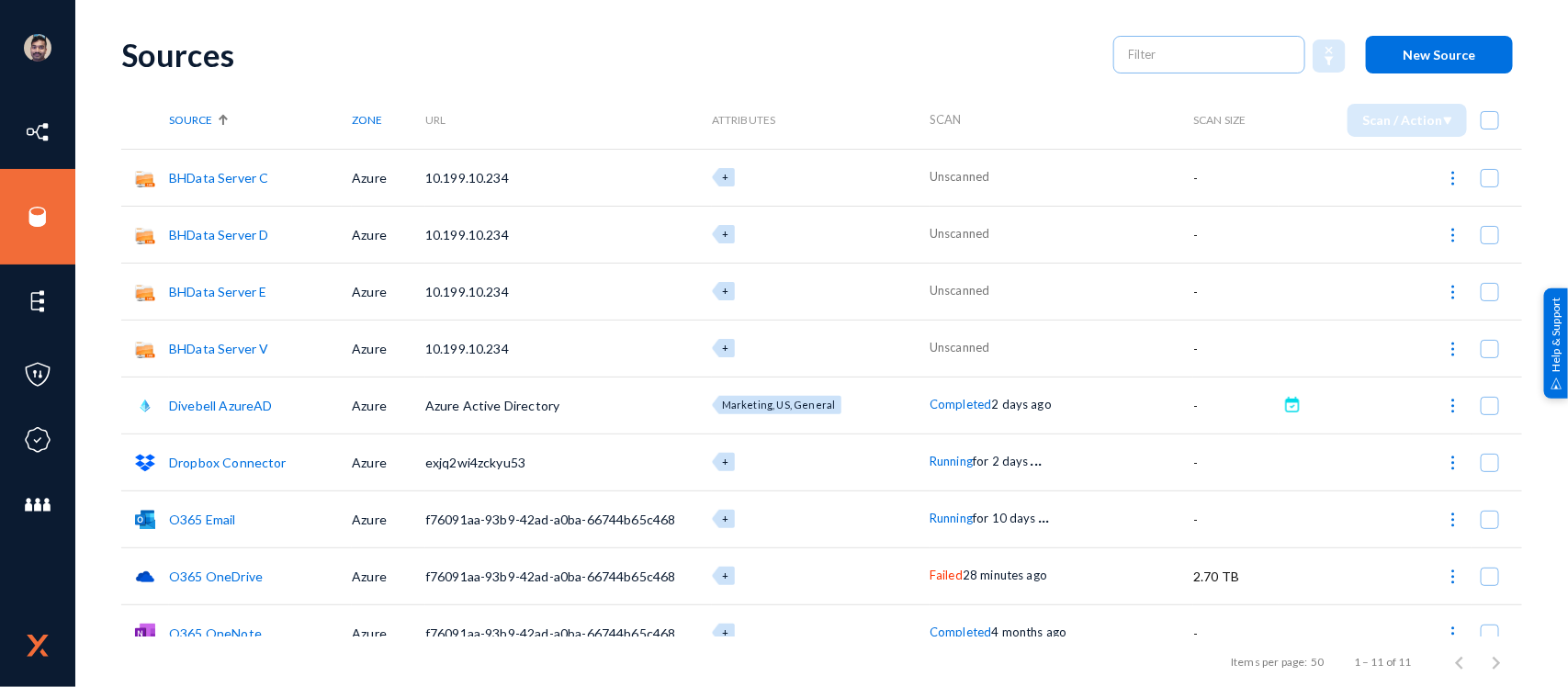 click on "BHData Server C" 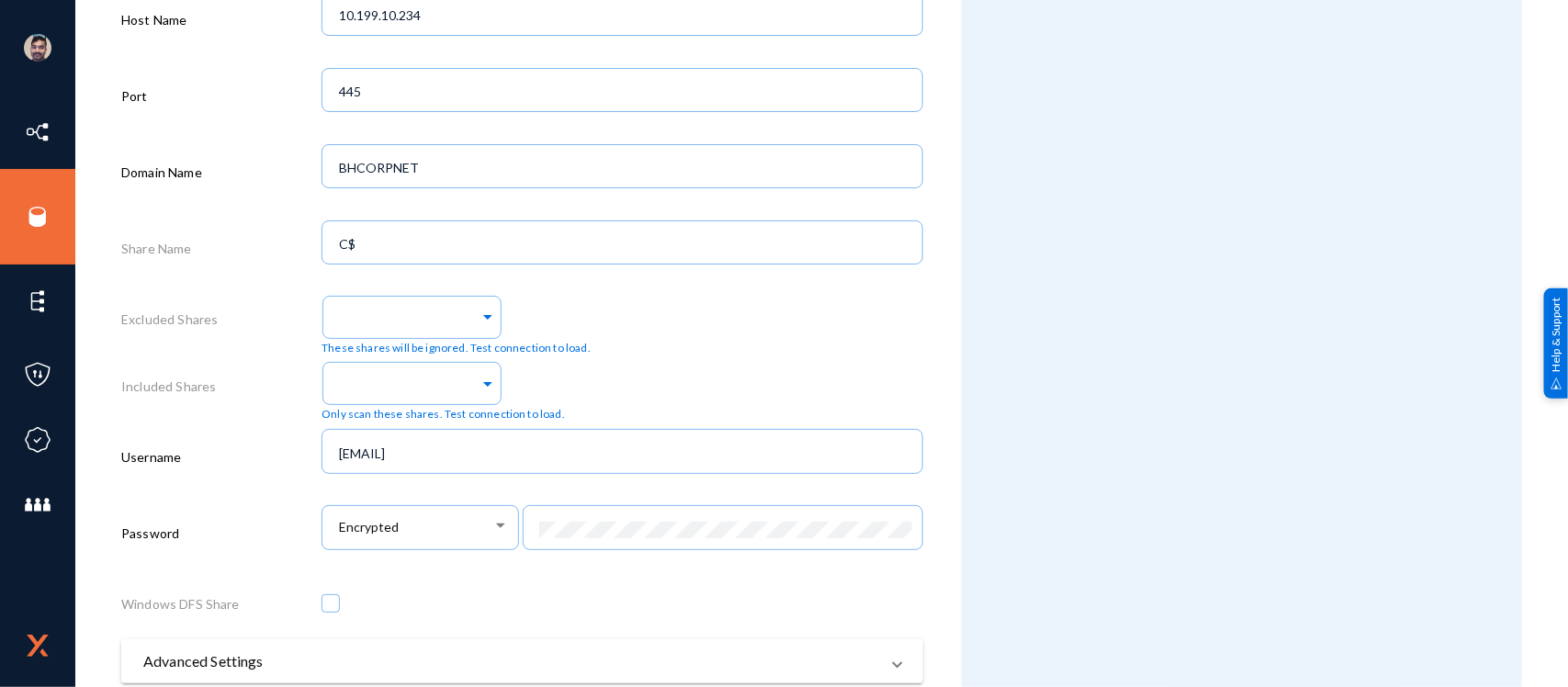 scroll, scrollTop: 799, scrollLeft: 0, axis: vertical 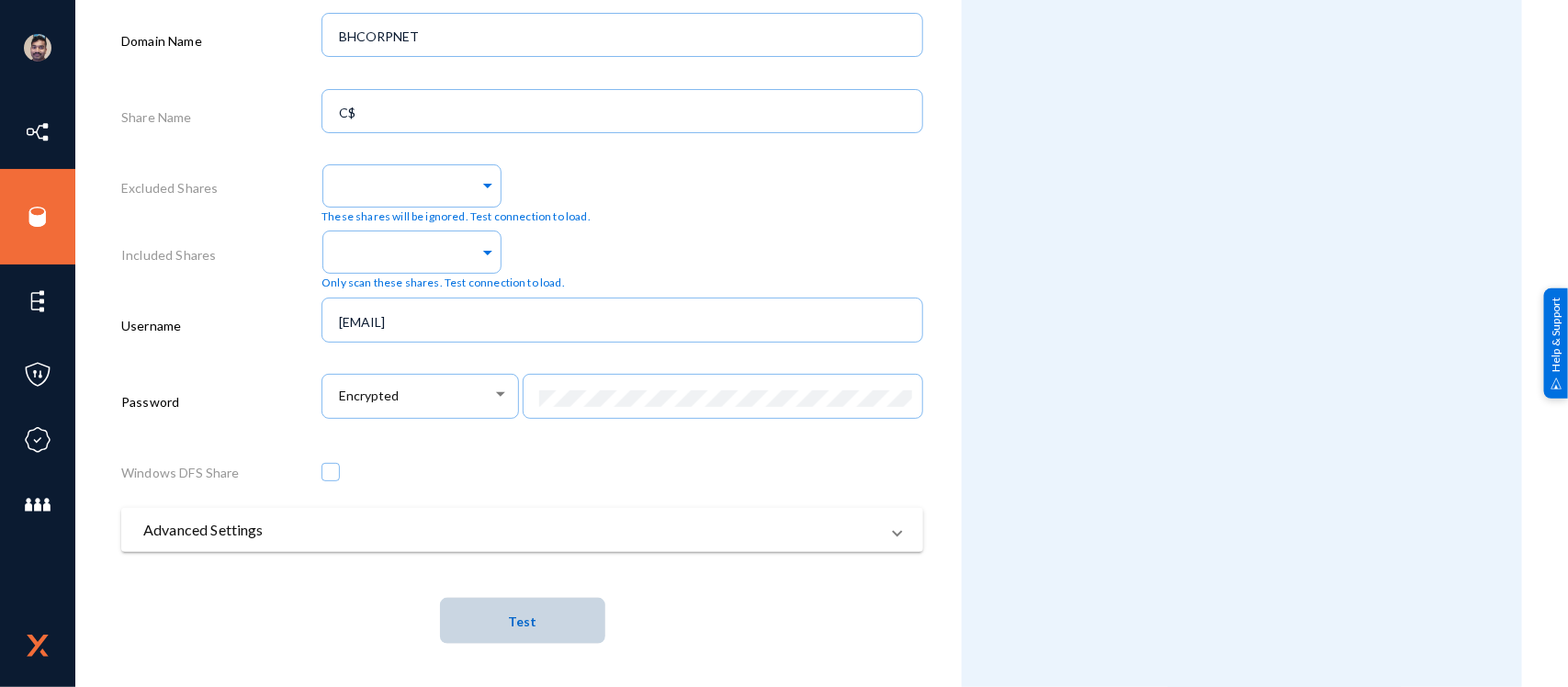 click on "Test" 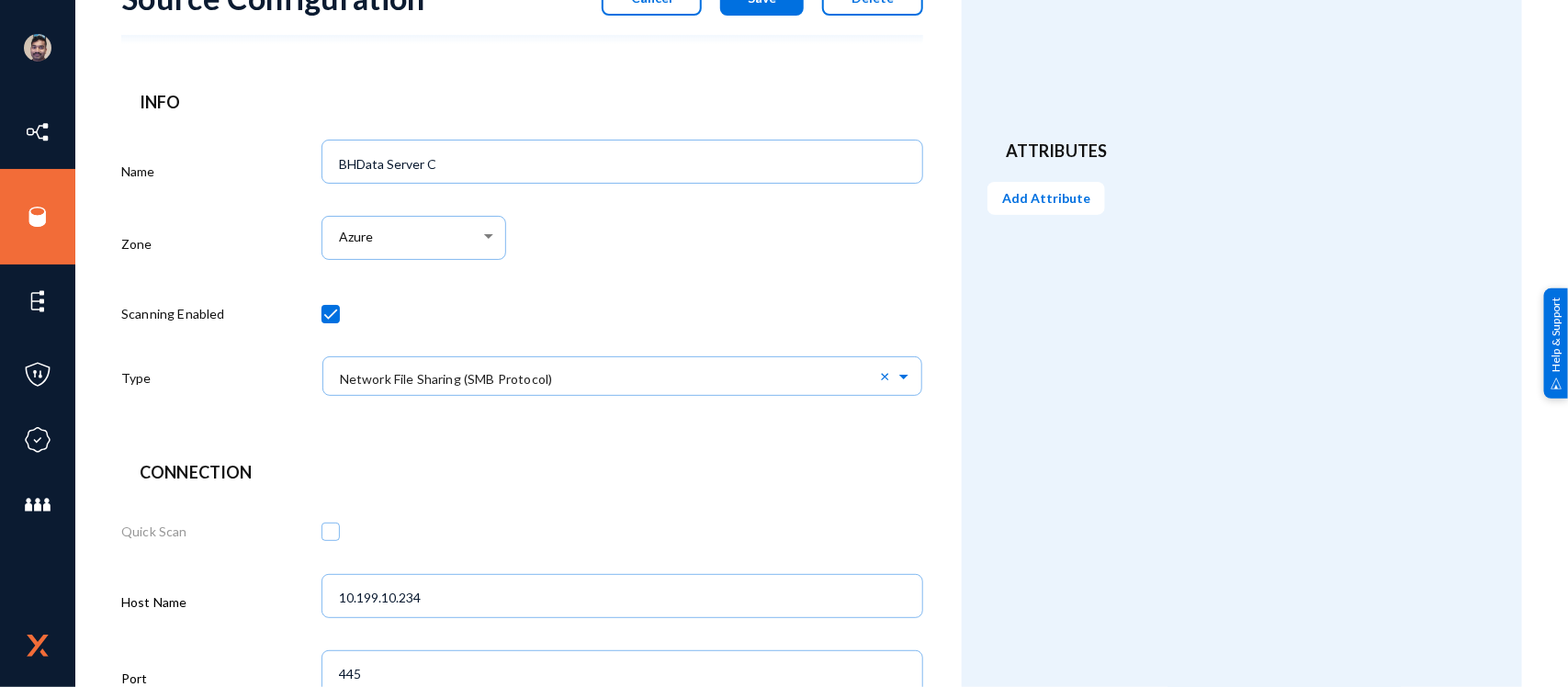 scroll, scrollTop: 53, scrollLeft: 0, axis: vertical 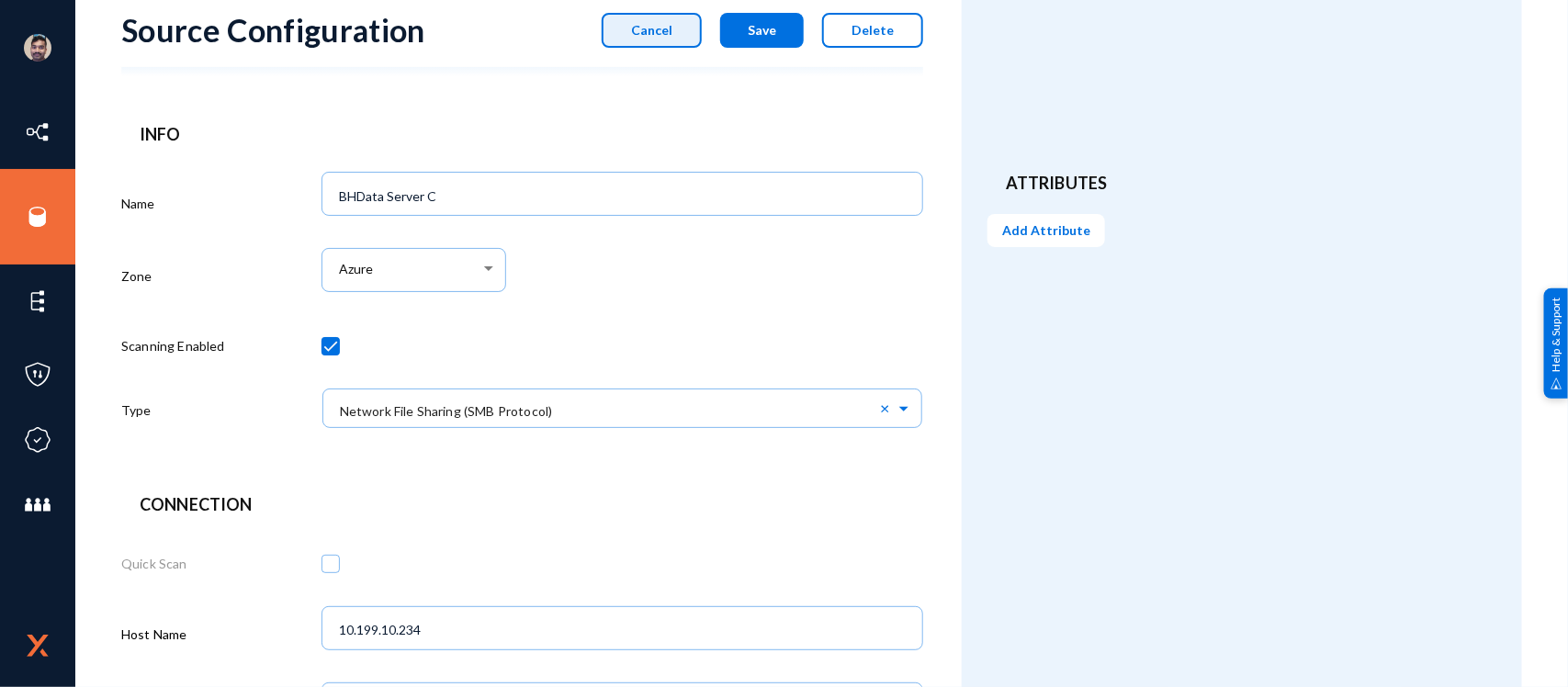click on "Cancel" 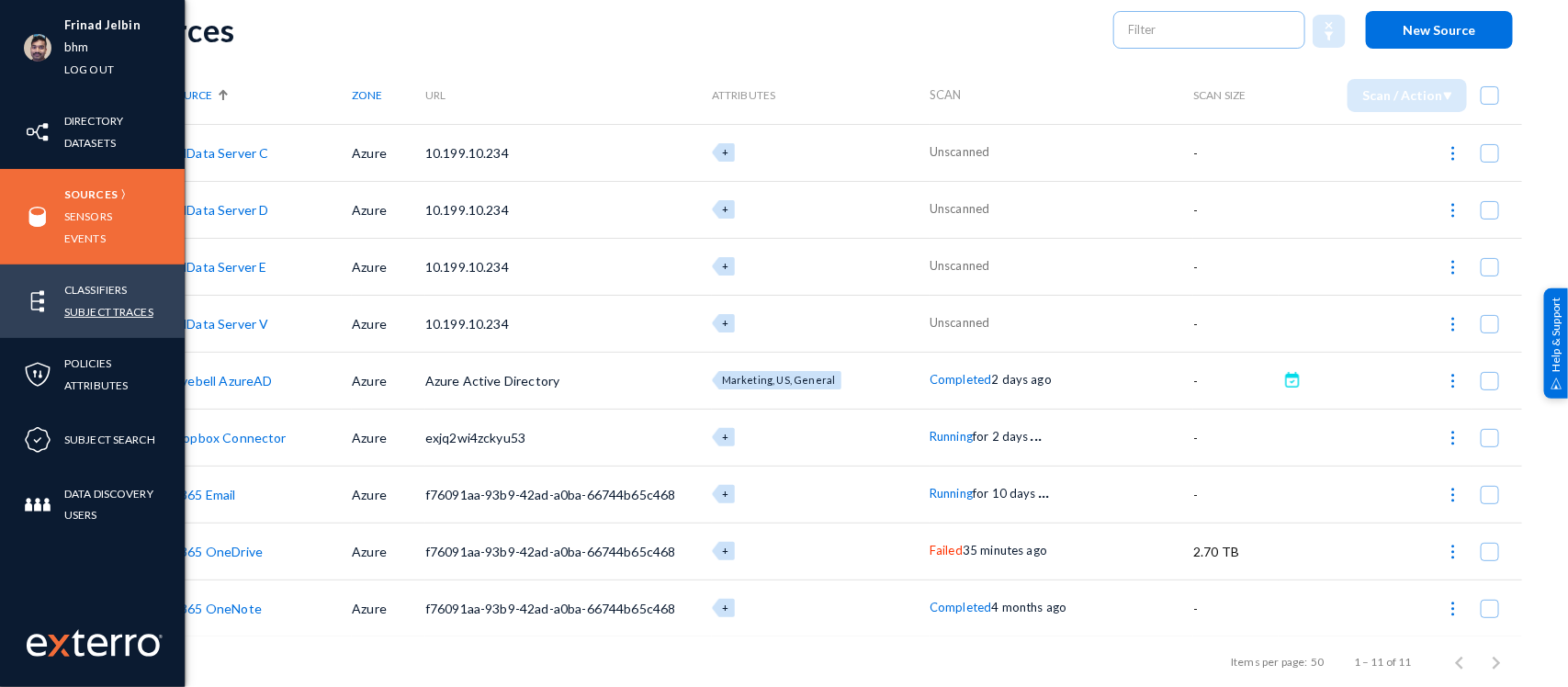 click on "Subject Traces" at bounding box center (108, 311) 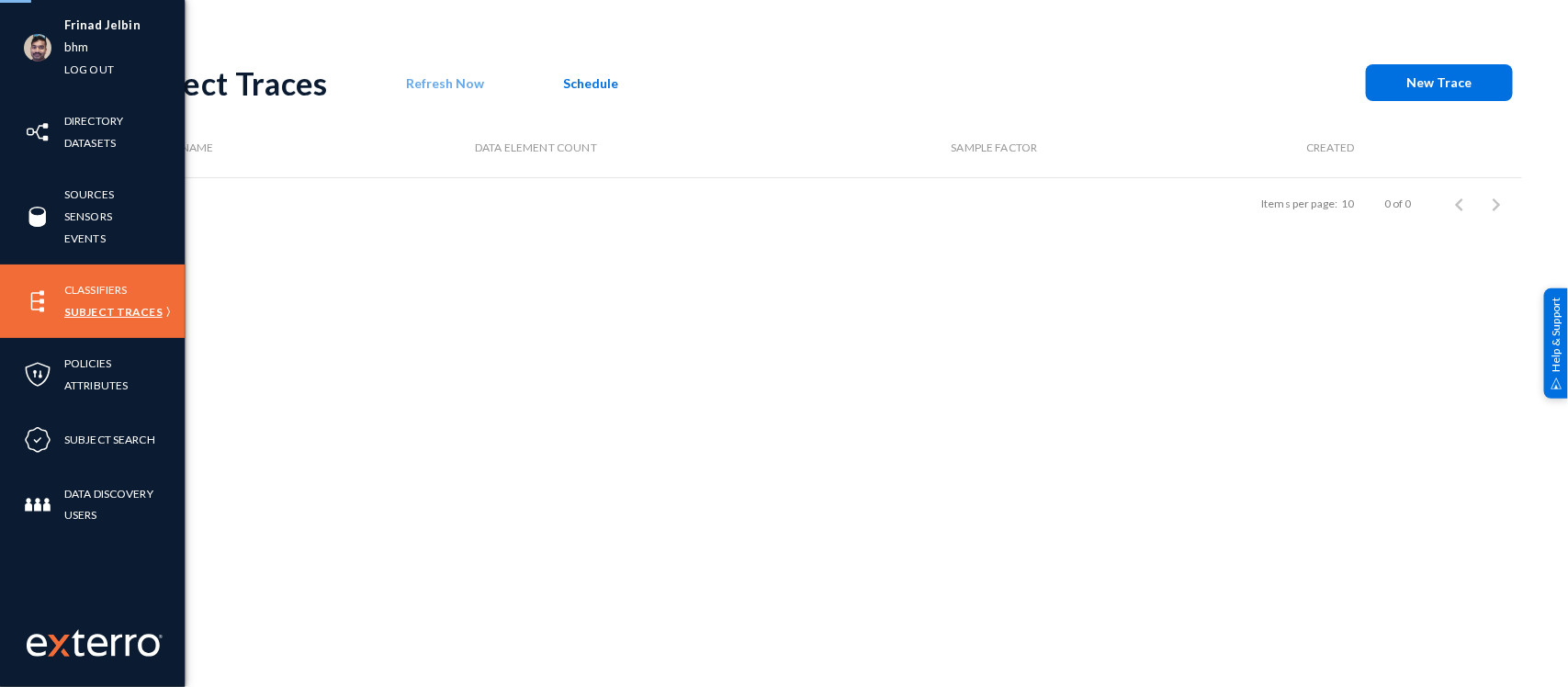 scroll, scrollTop: 0, scrollLeft: 0, axis: both 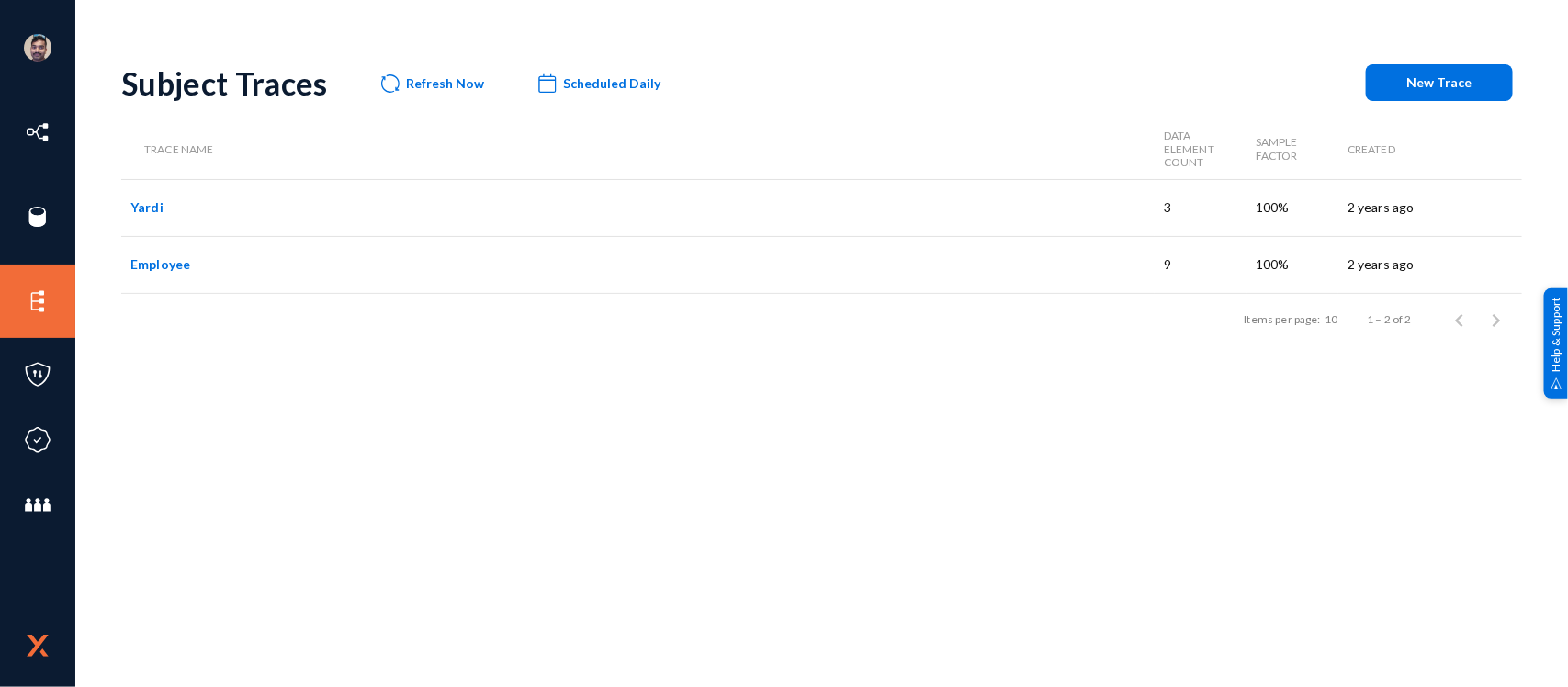 click on "Employee" 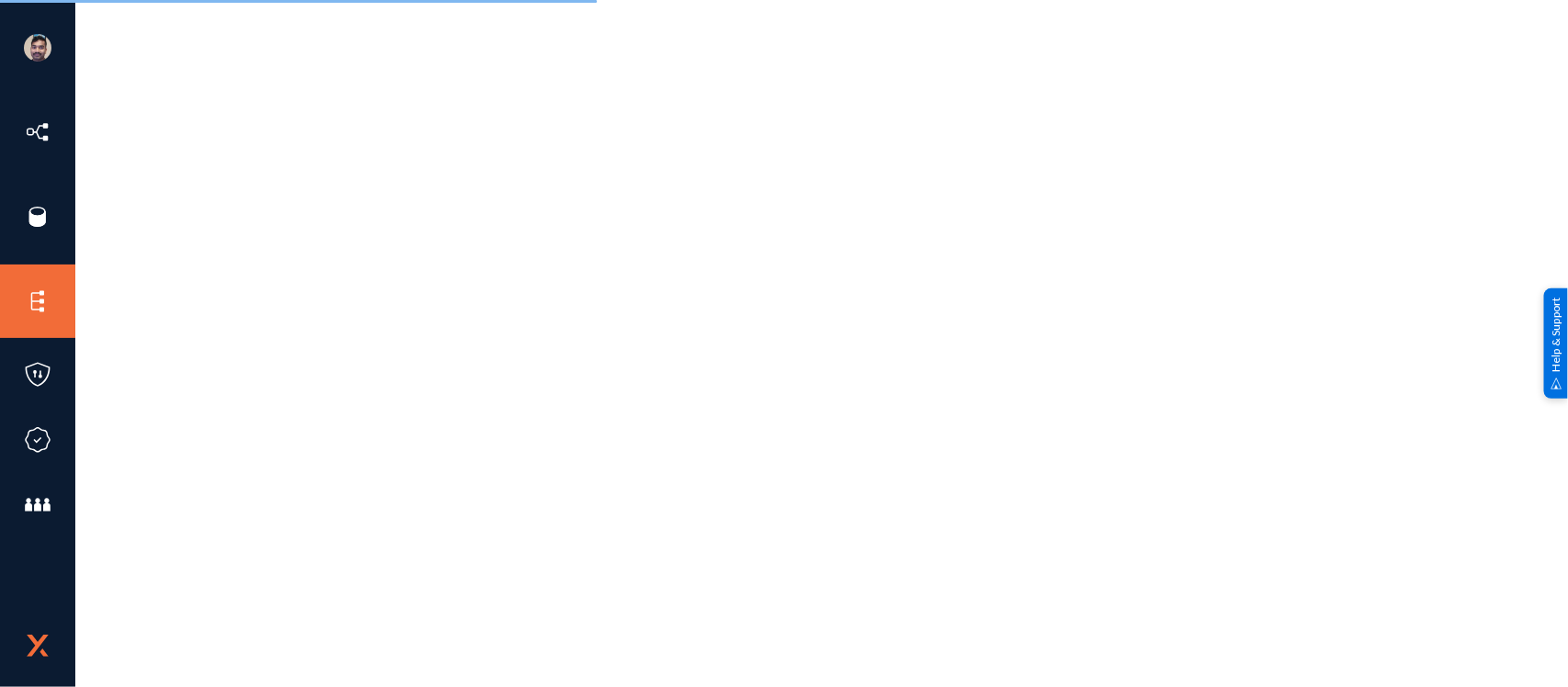 click 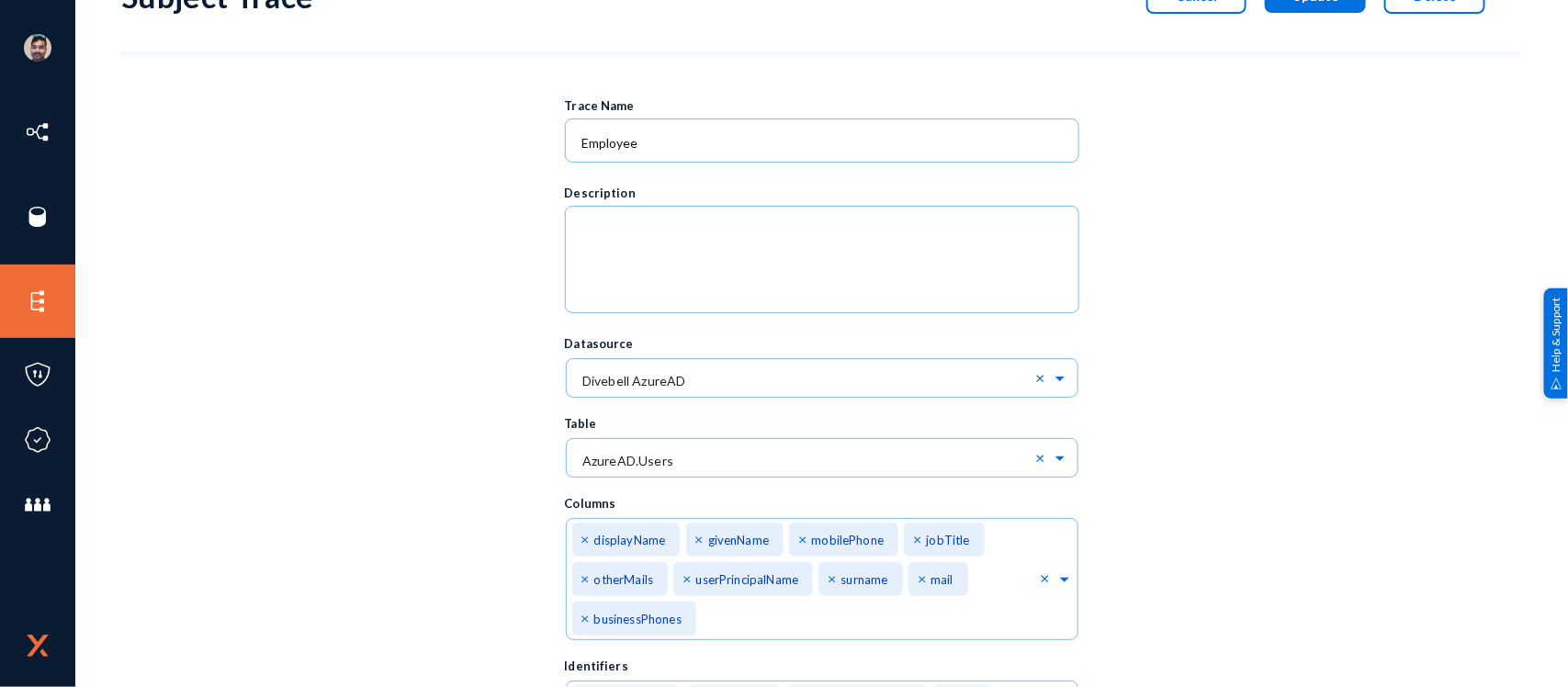 scroll, scrollTop: 95, scrollLeft: 0, axis: vertical 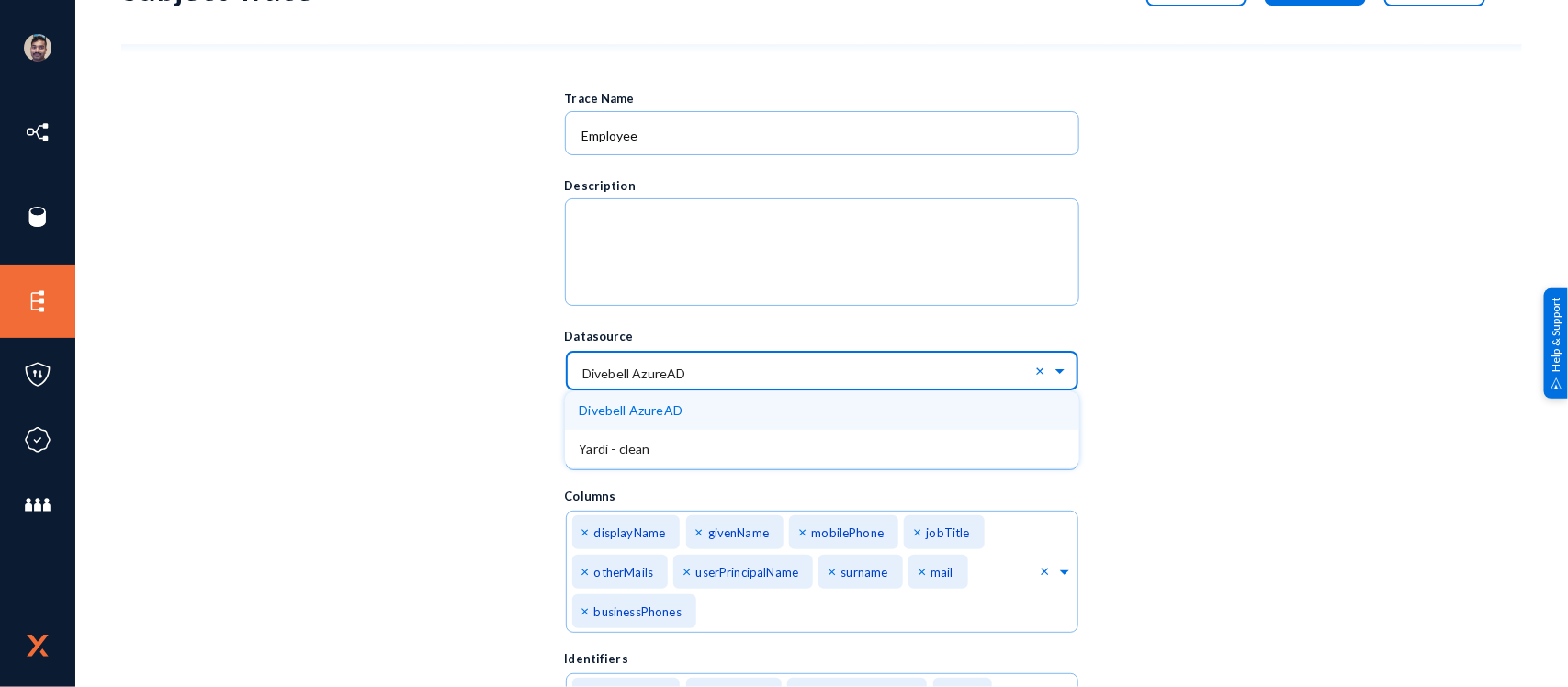 click 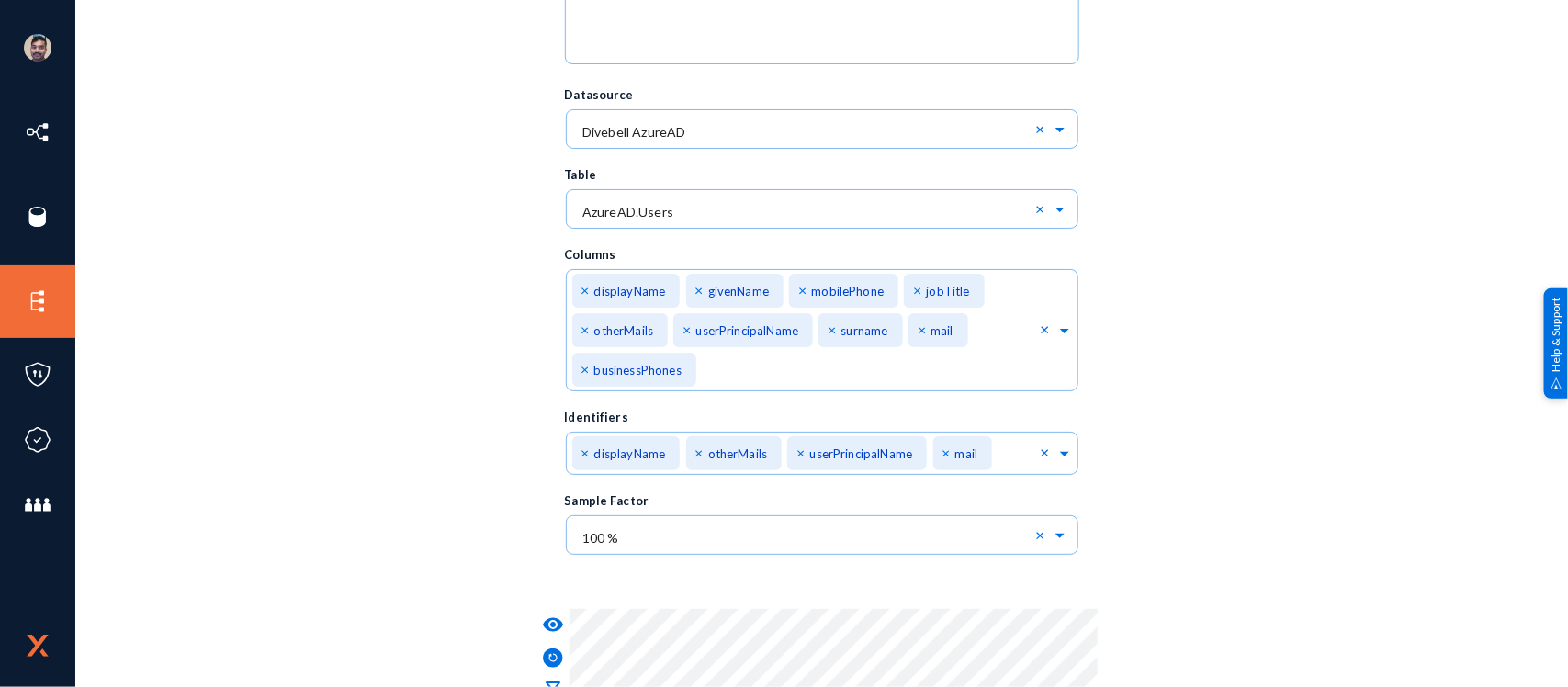 scroll, scrollTop: 372, scrollLeft: 0, axis: vertical 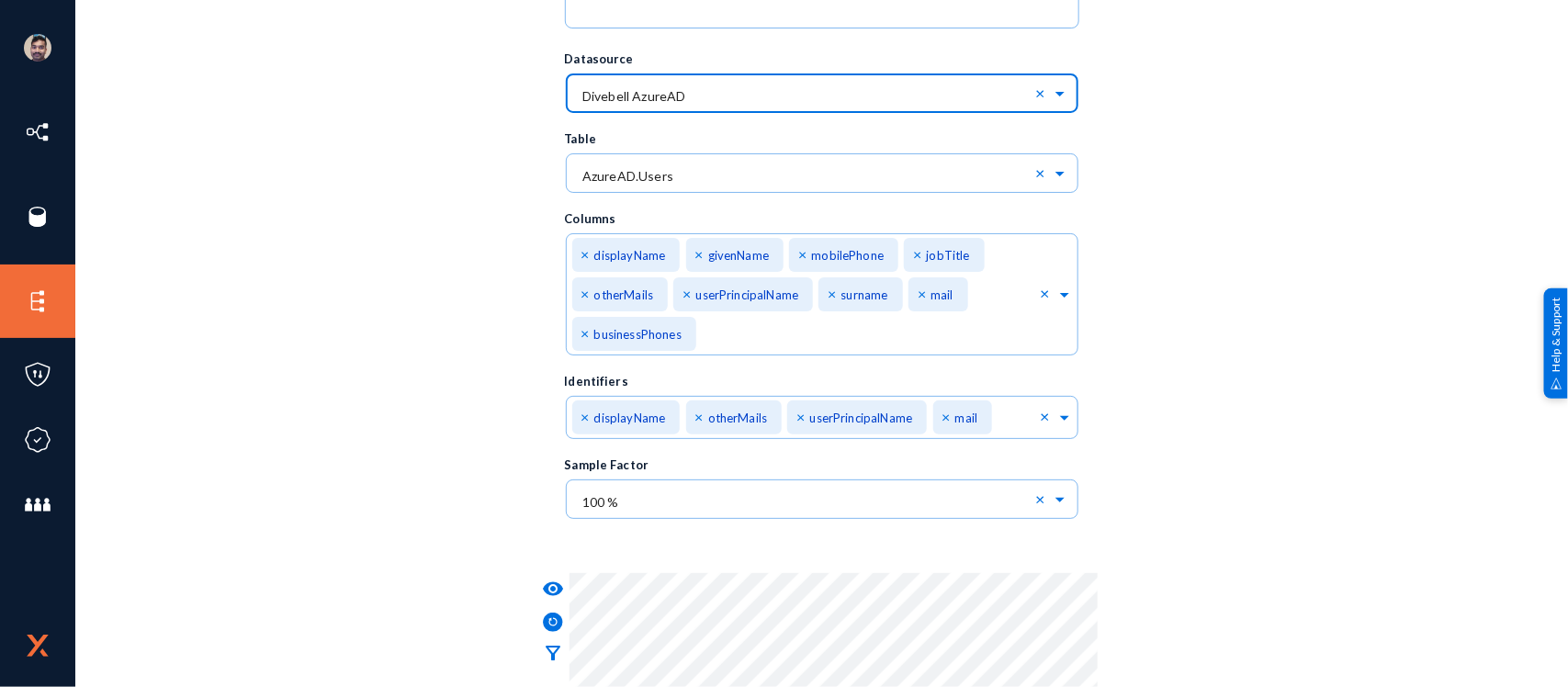 click 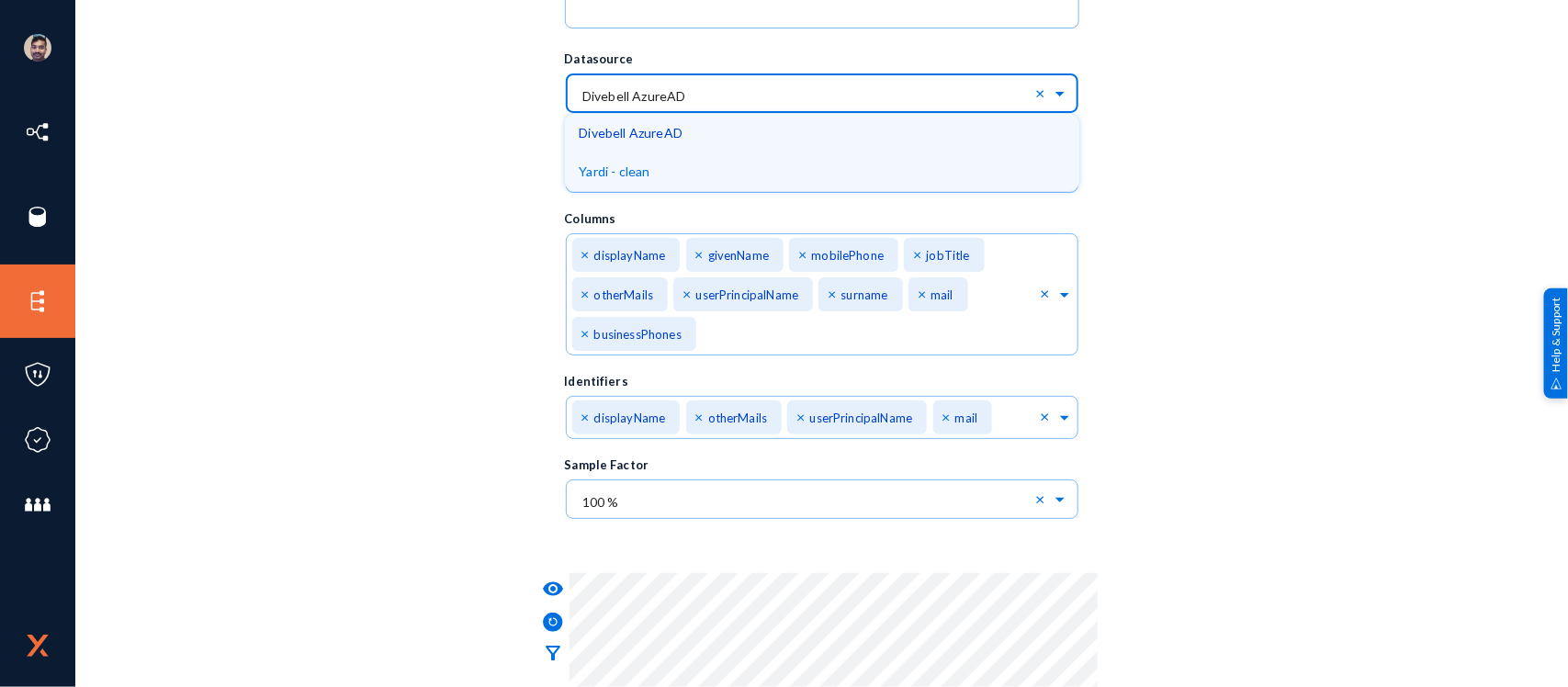 click on "Trace Name Employee Description Datasource Select ... × Divebell AzureAD × Divebell AzureAD Yardi - clean Table Select ... × AzureAD.Users × Columns Select ... × displayName × givenName × mobilePhone × jobTitle × otherMails × userPrincipalName × surname × mail × businessPhones × Identifiers Select ... × displayName × otherMails × userPrincipalName × mail × Sample Factor Select ... ×  100 %  × visibility filter_alt" 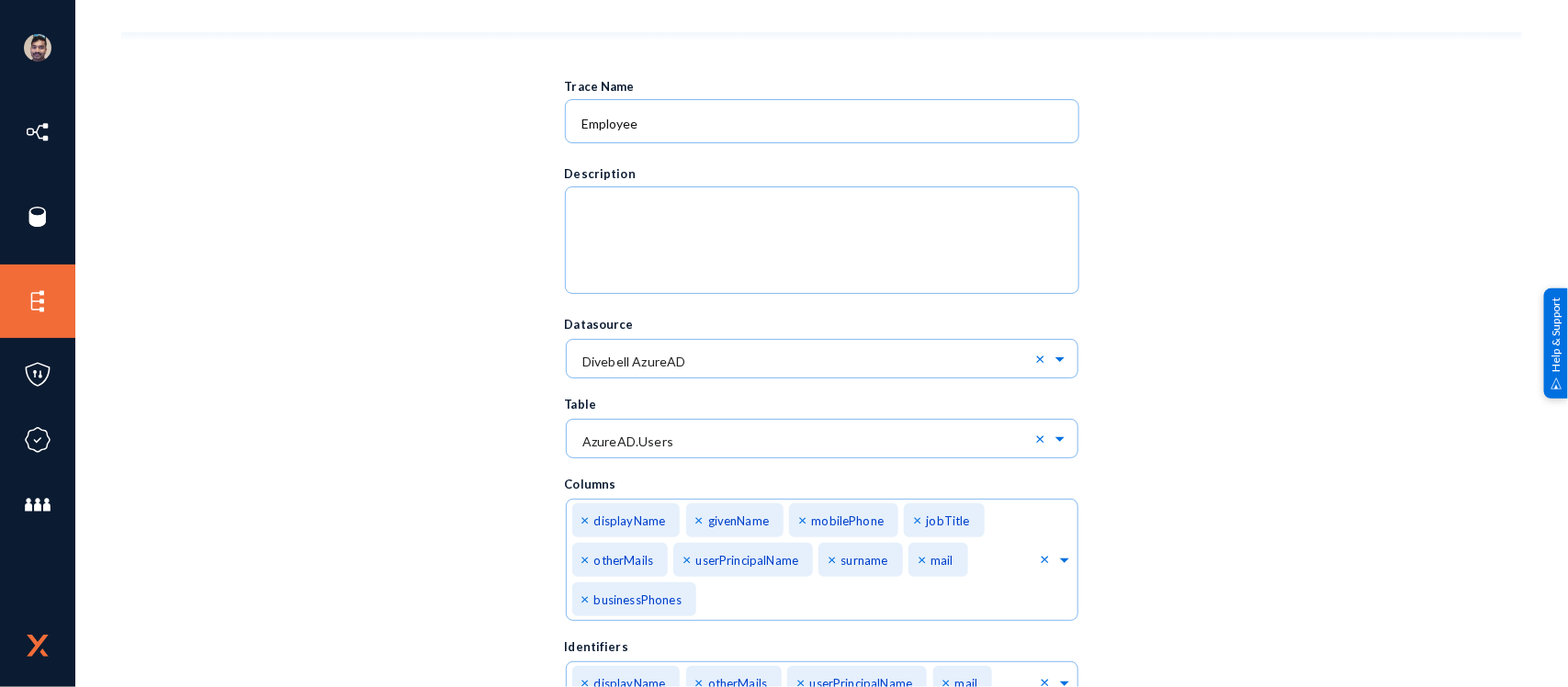 scroll, scrollTop: 0, scrollLeft: 0, axis: both 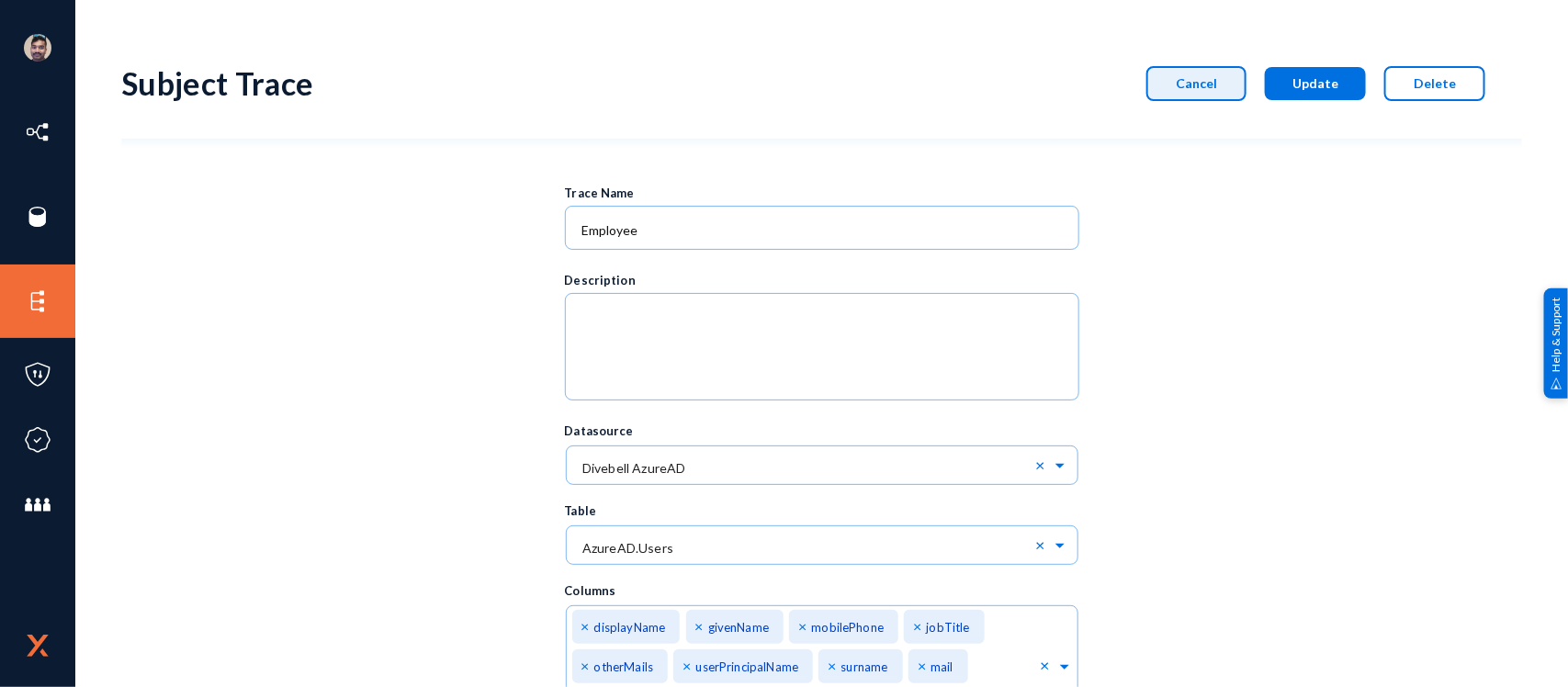 click on "Cancel" 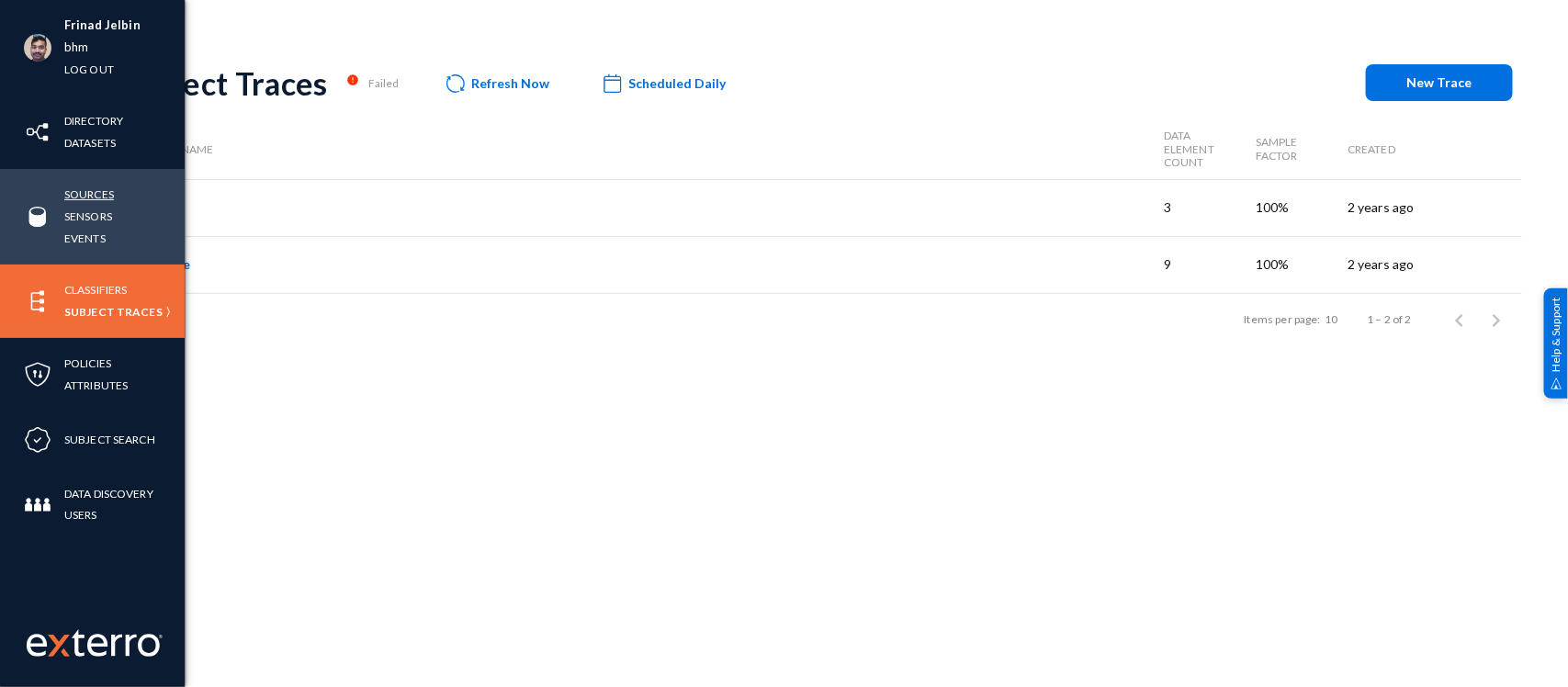 click on "Sources" at bounding box center (89, 194) 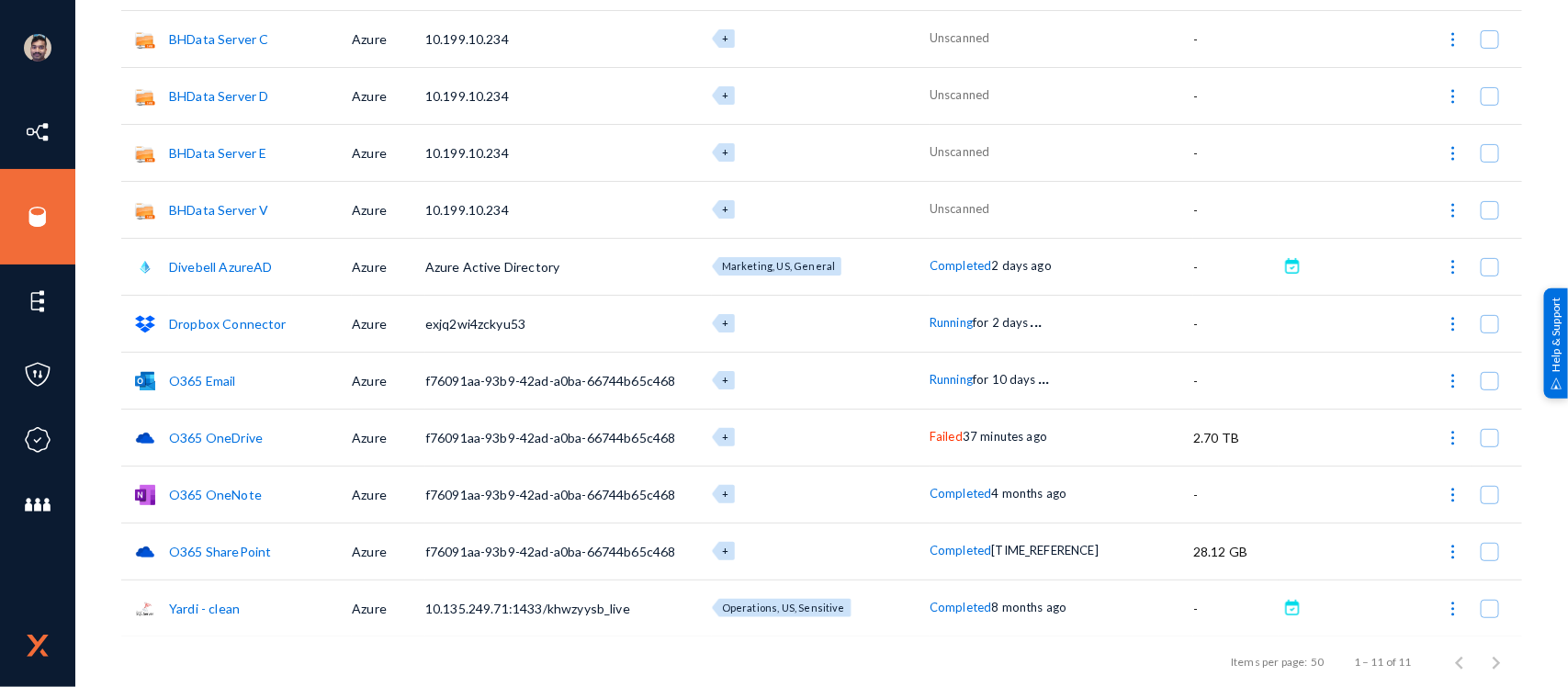 scroll, scrollTop: 0, scrollLeft: 0, axis: both 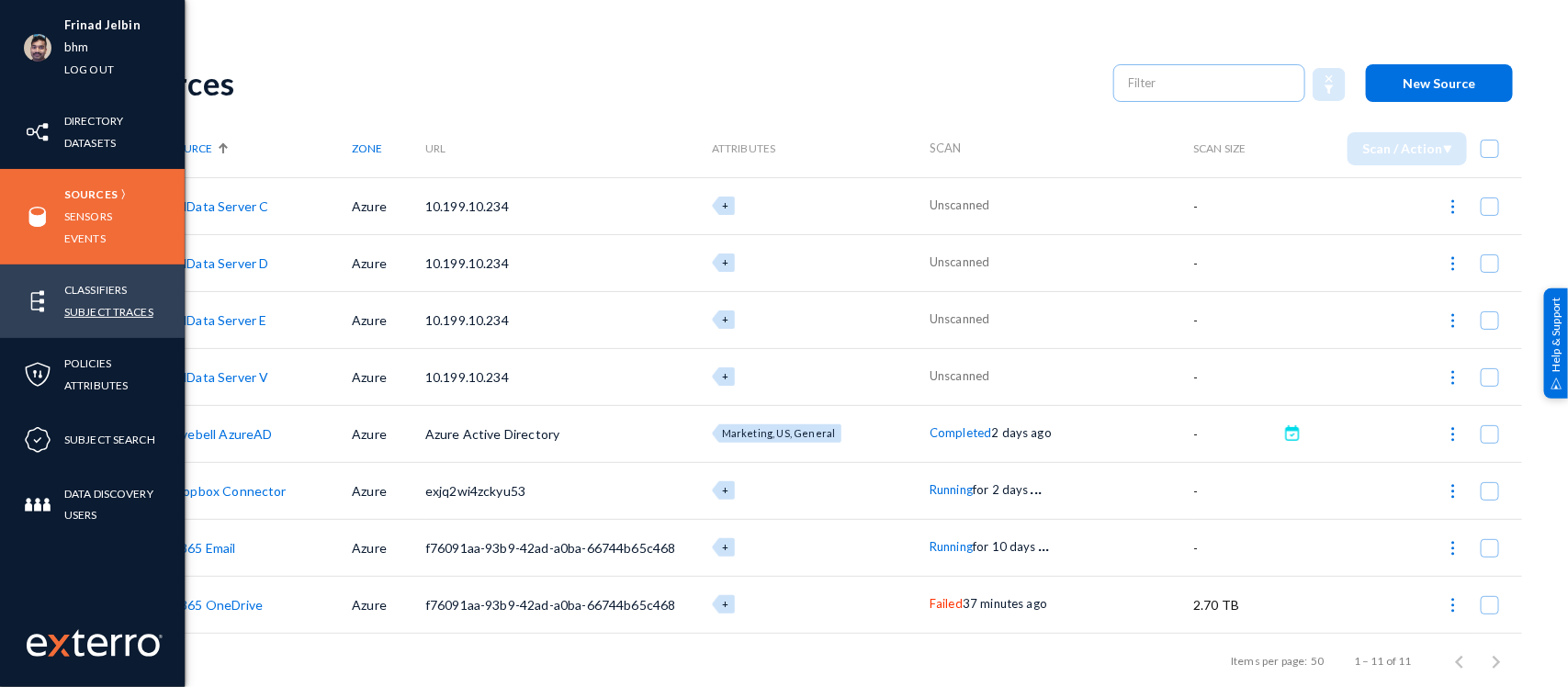 click on "Subject Traces" at bounding box center [108, 311] 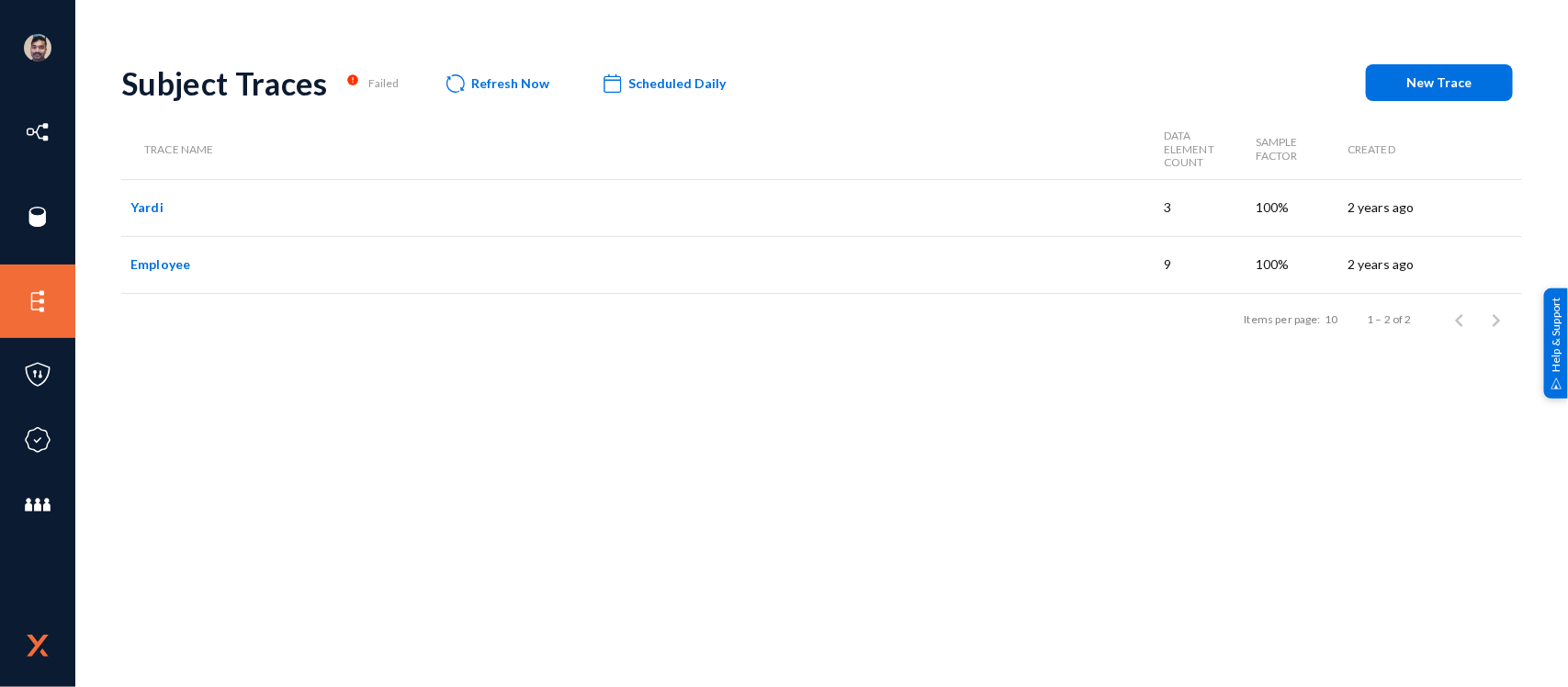 click on "New Trace" 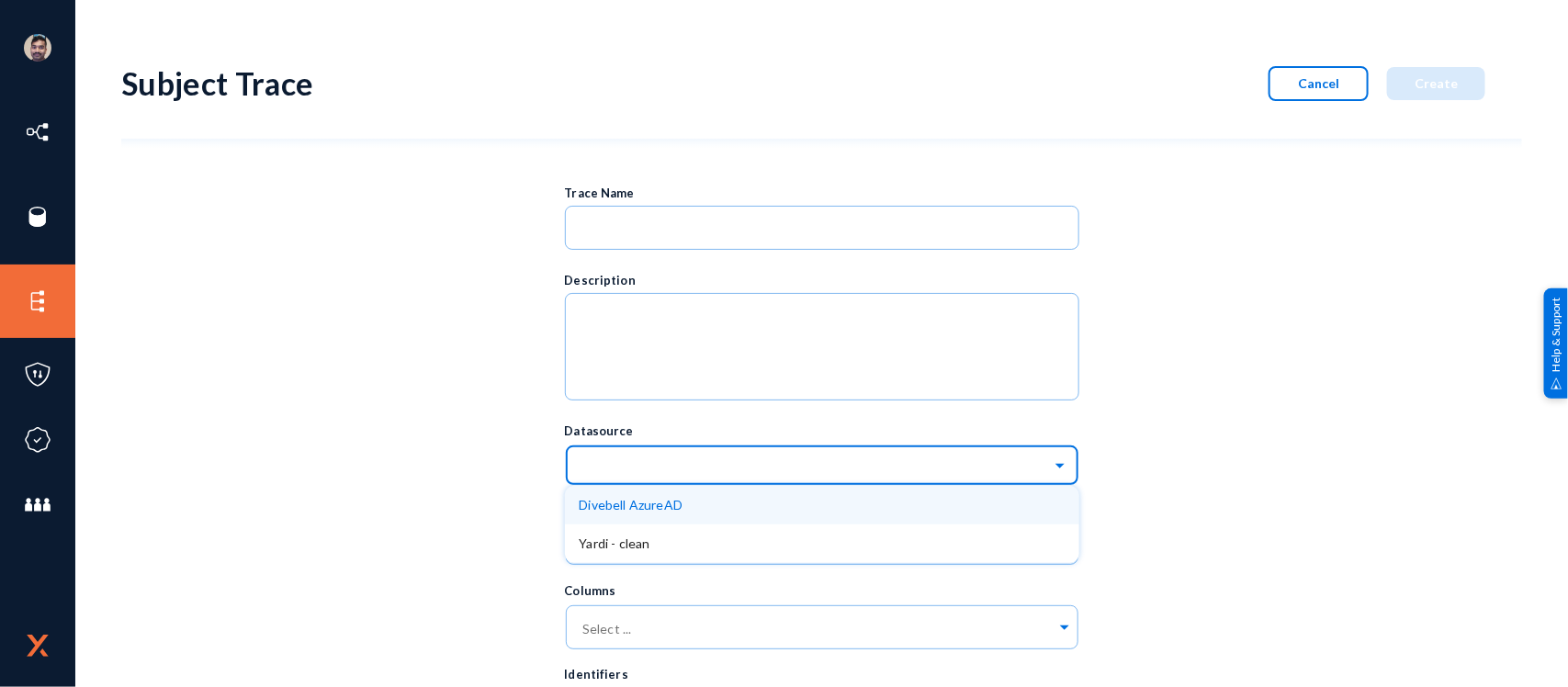 click 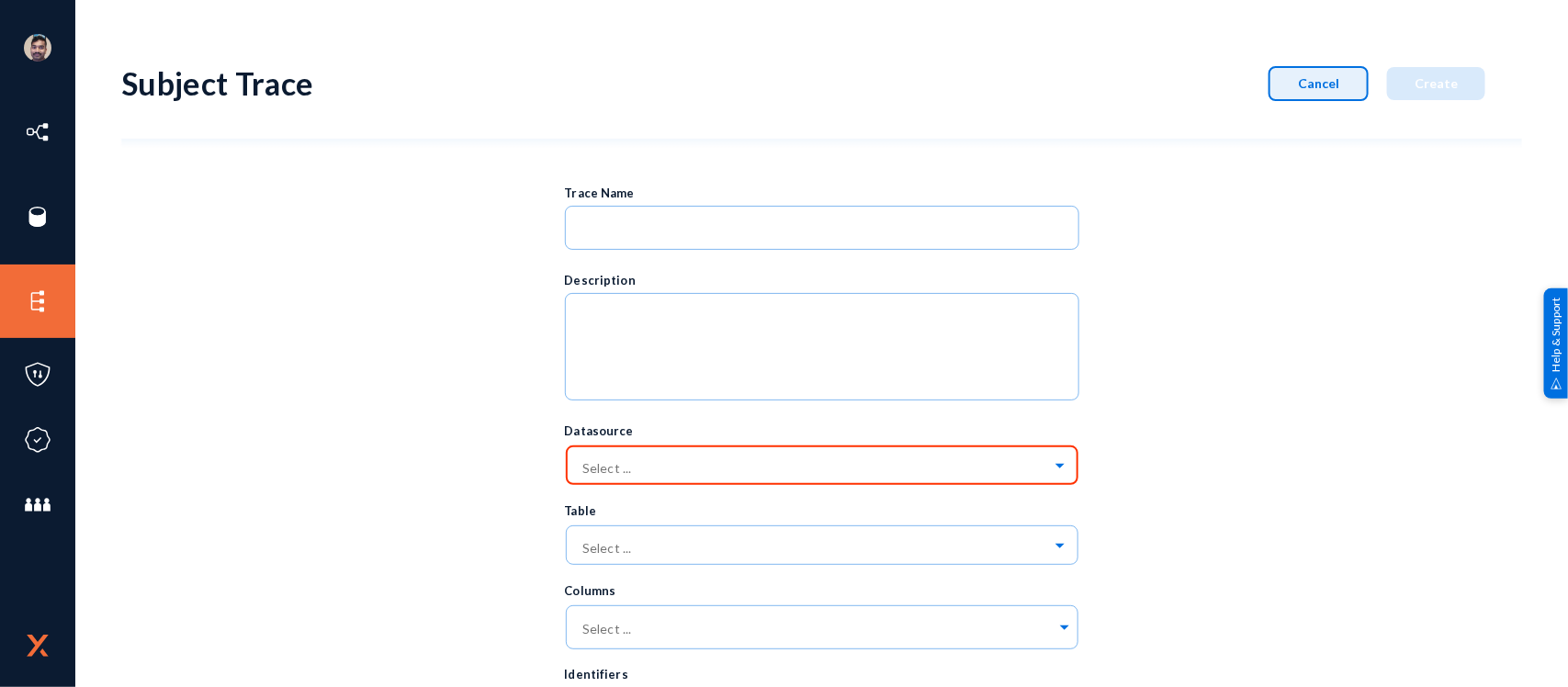 click on "Cancel" 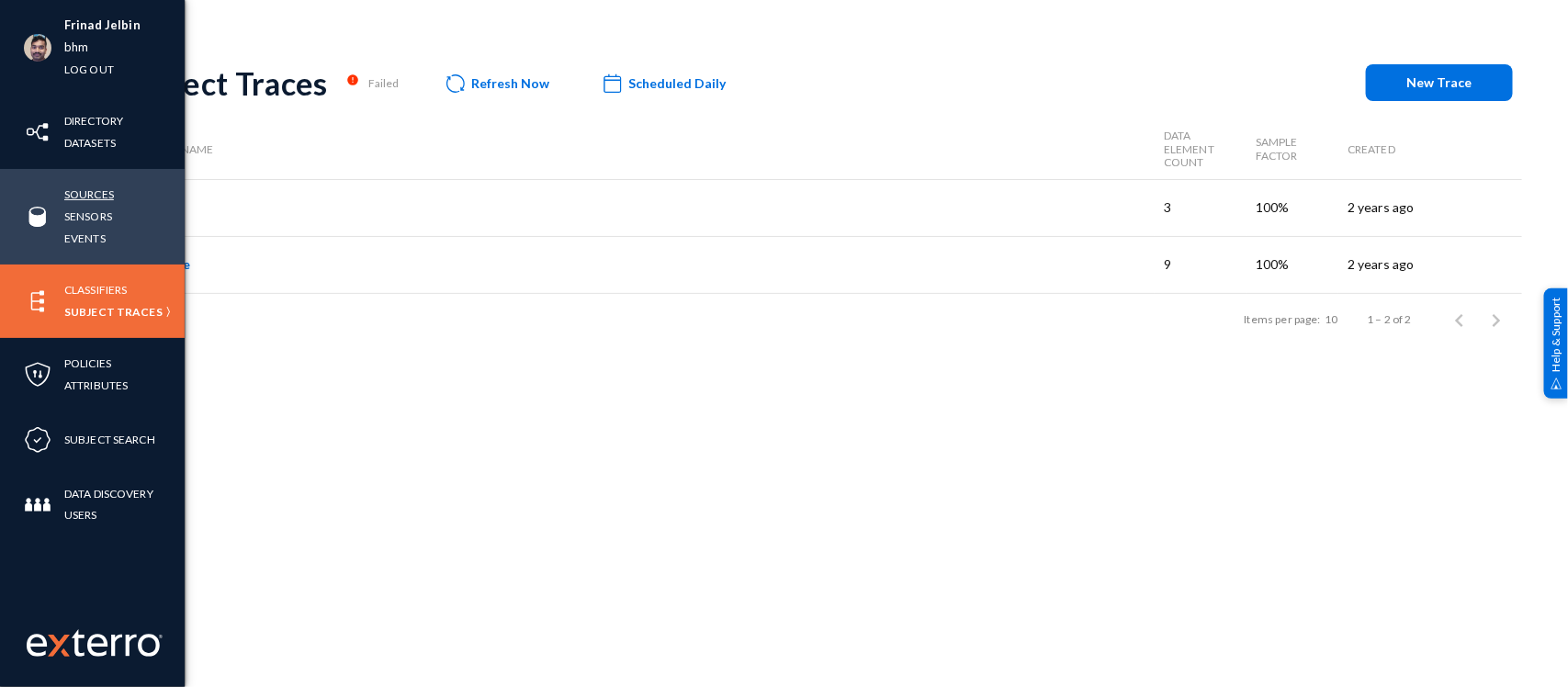 click on "Sources" at bounding box center (89, 194) 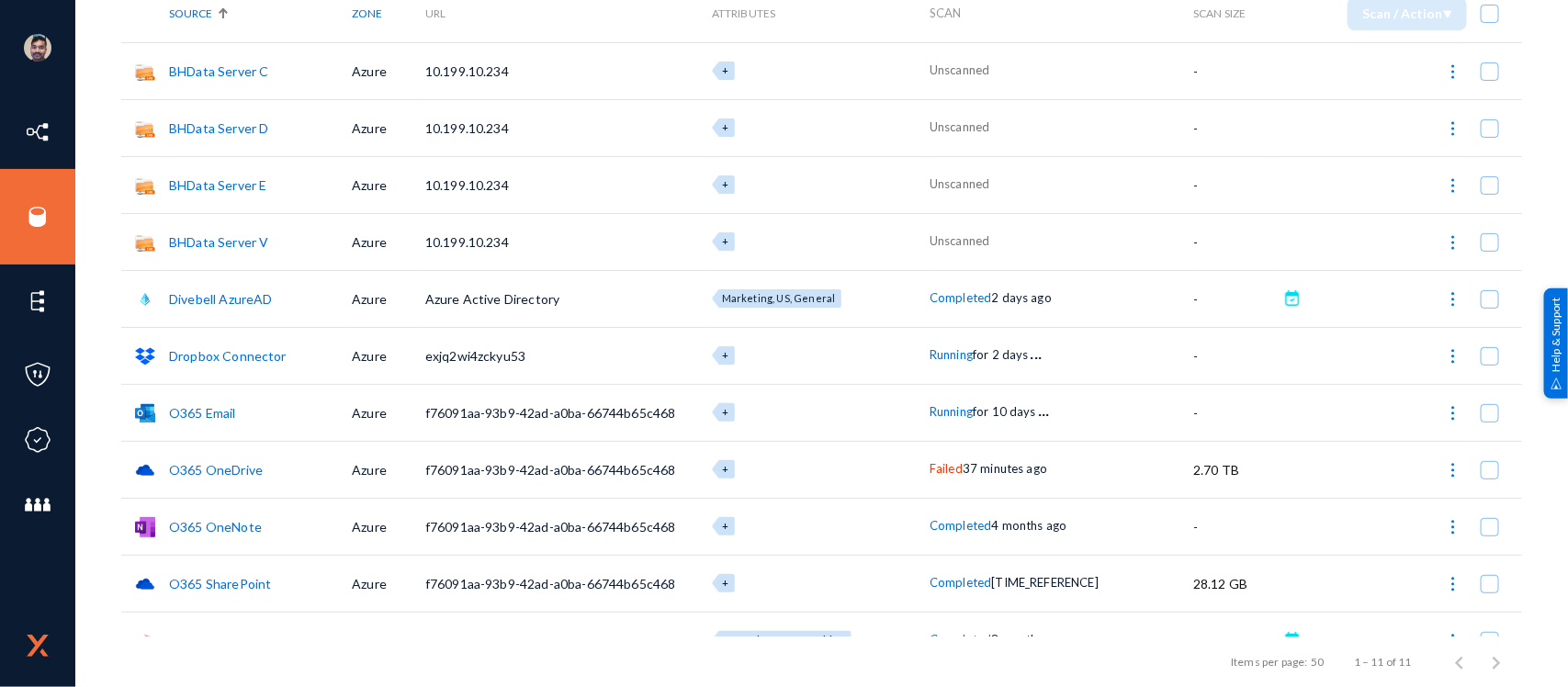 scroll, scrollTop: 167, scrollLeft: 0, axis: vertical 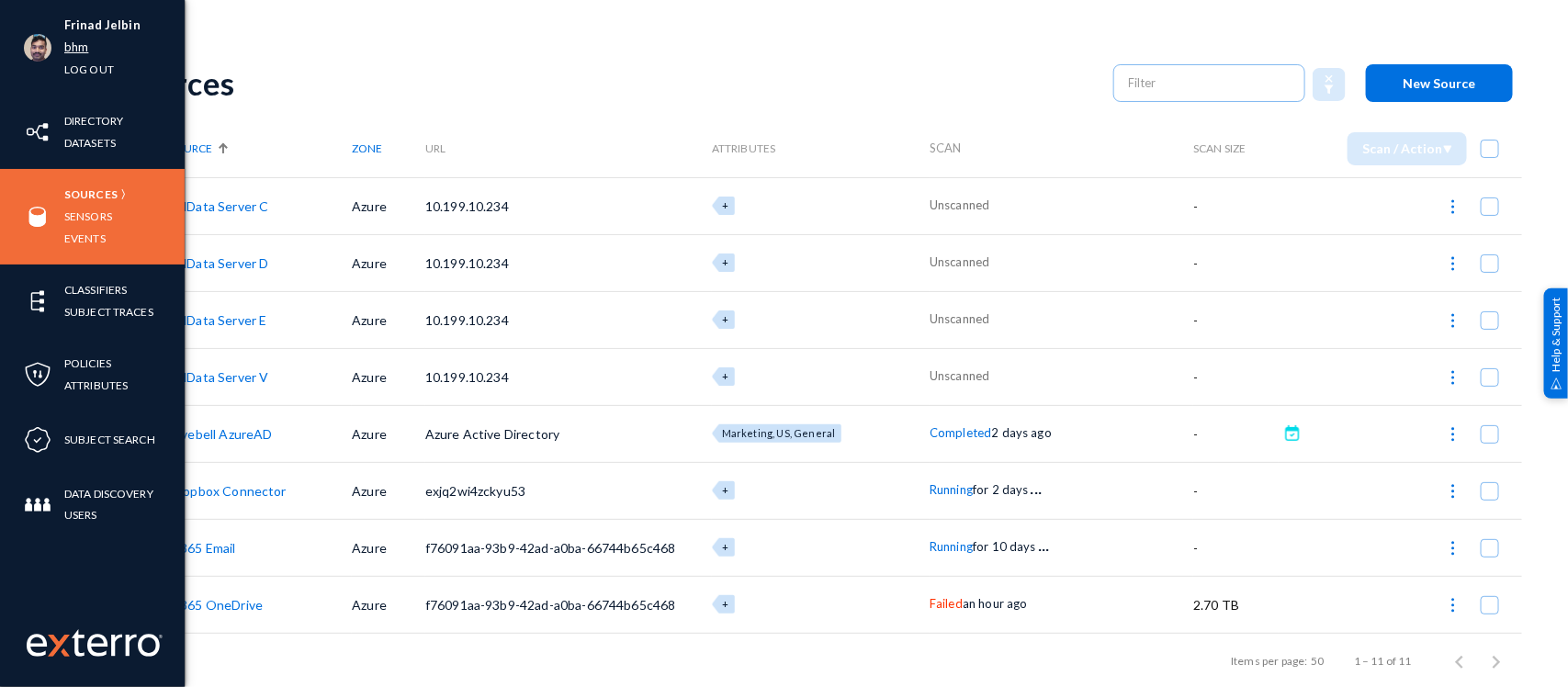click on "bhm" at bounding box center [76, 47] 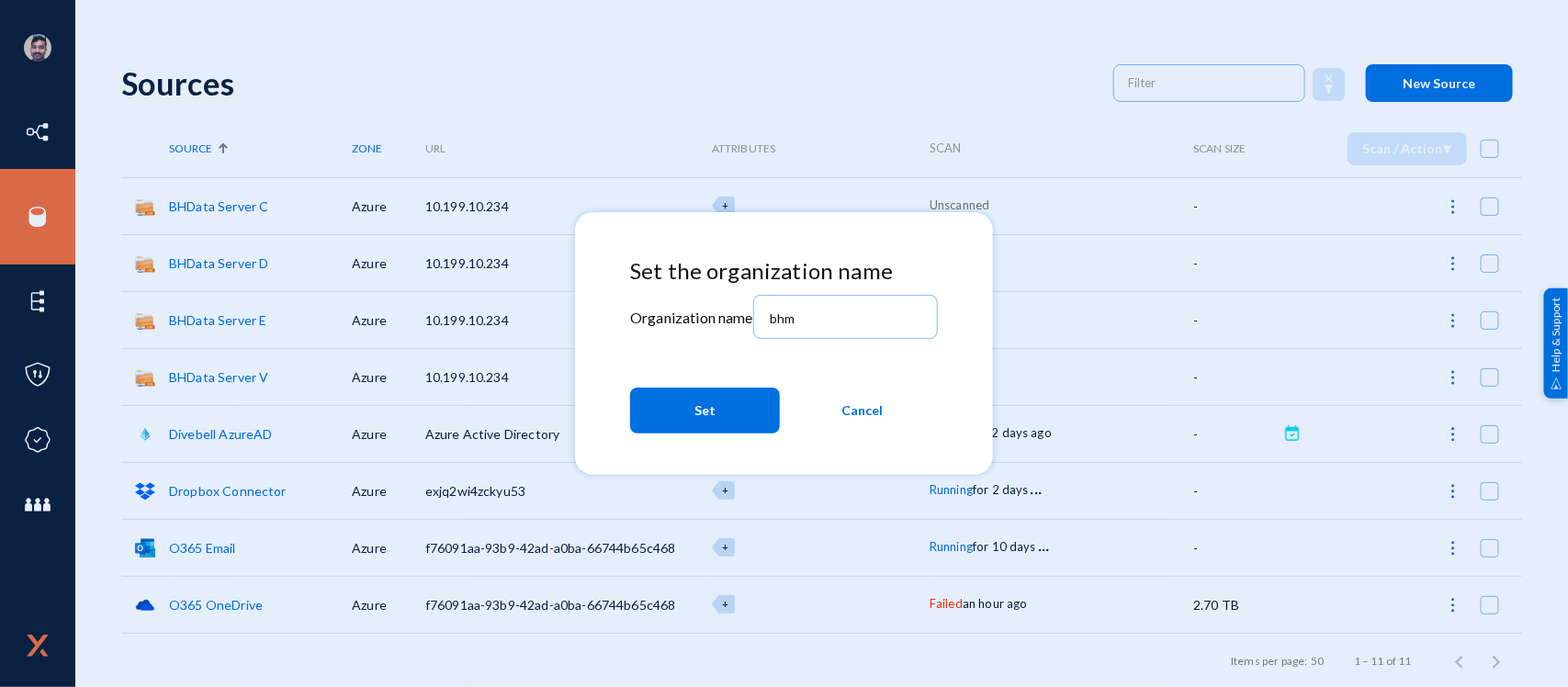 click on "Cancel" 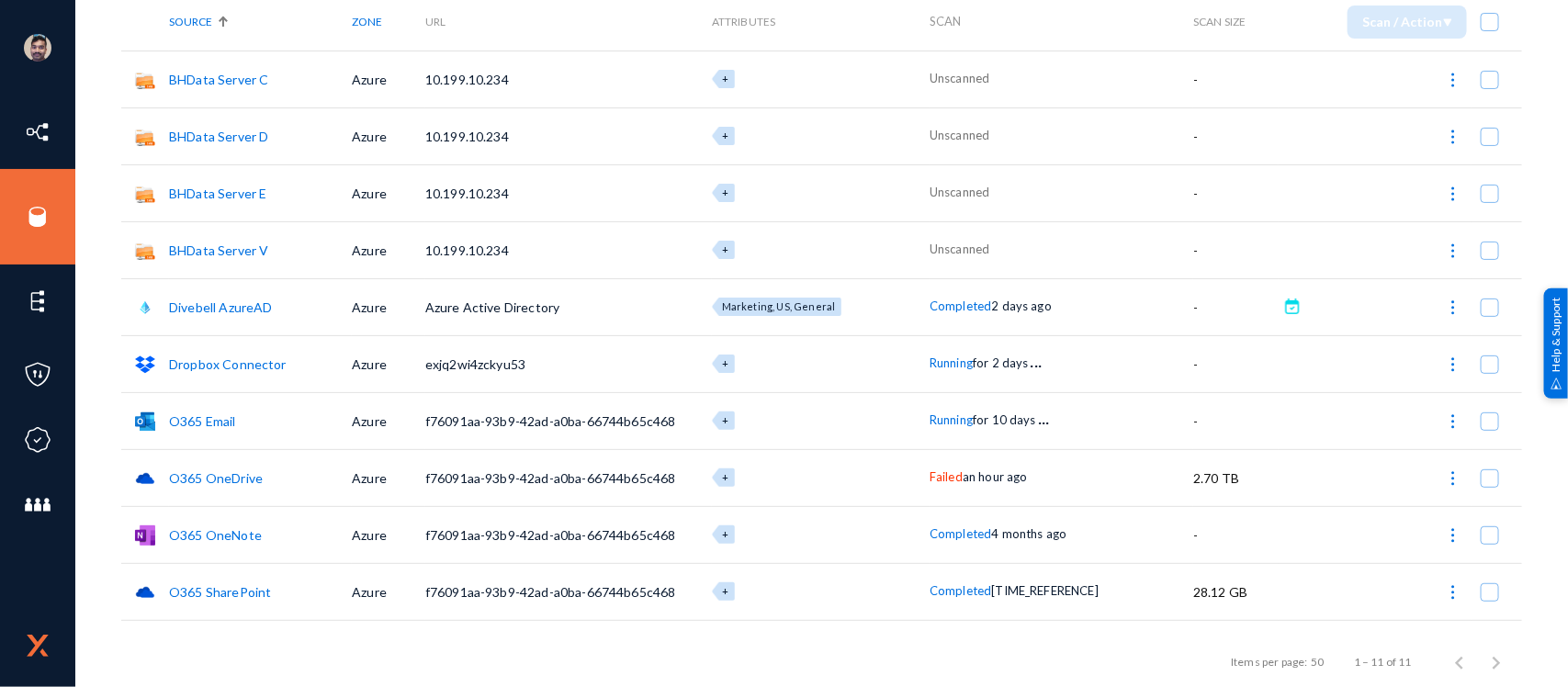 scroll, scrollTop: 0, scrollLeft: 0, axis: both 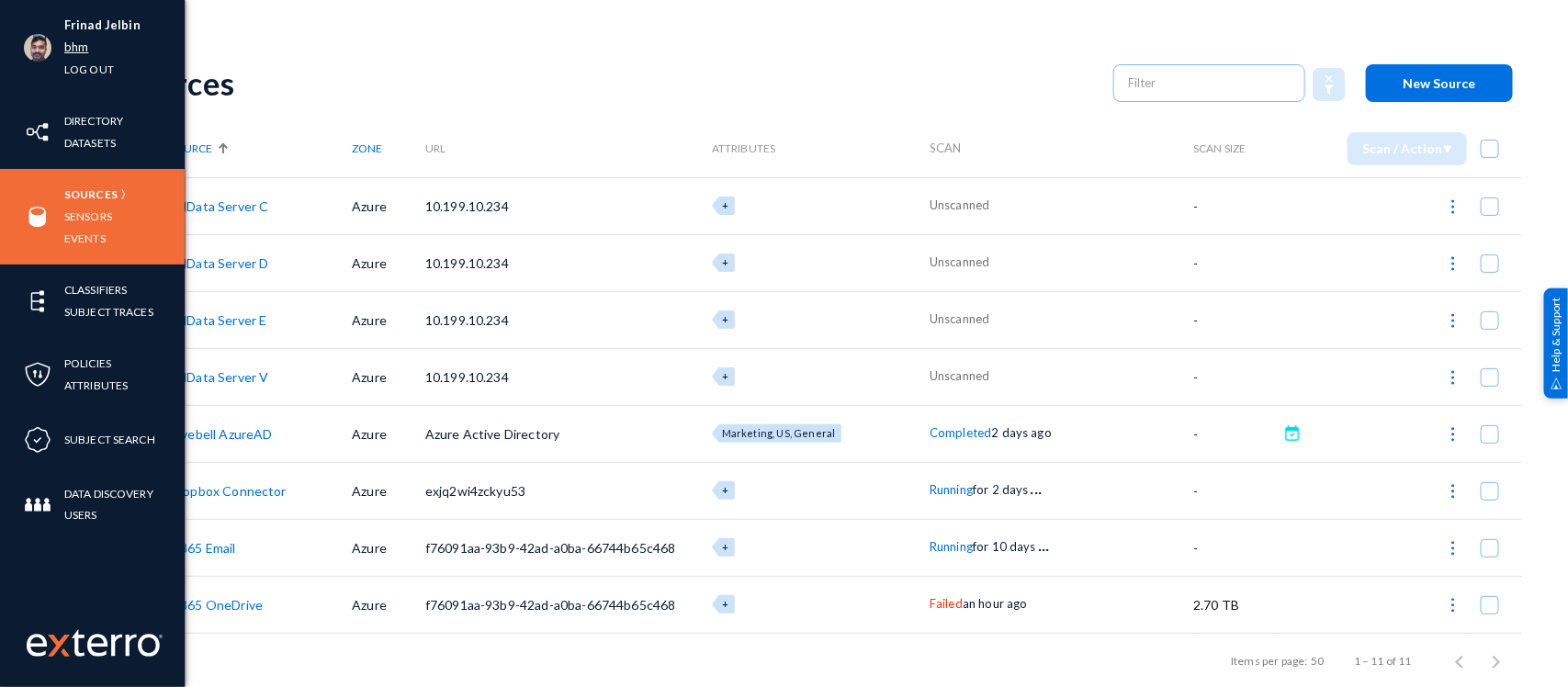 click on "bhm" at bounding box center (76, 47) 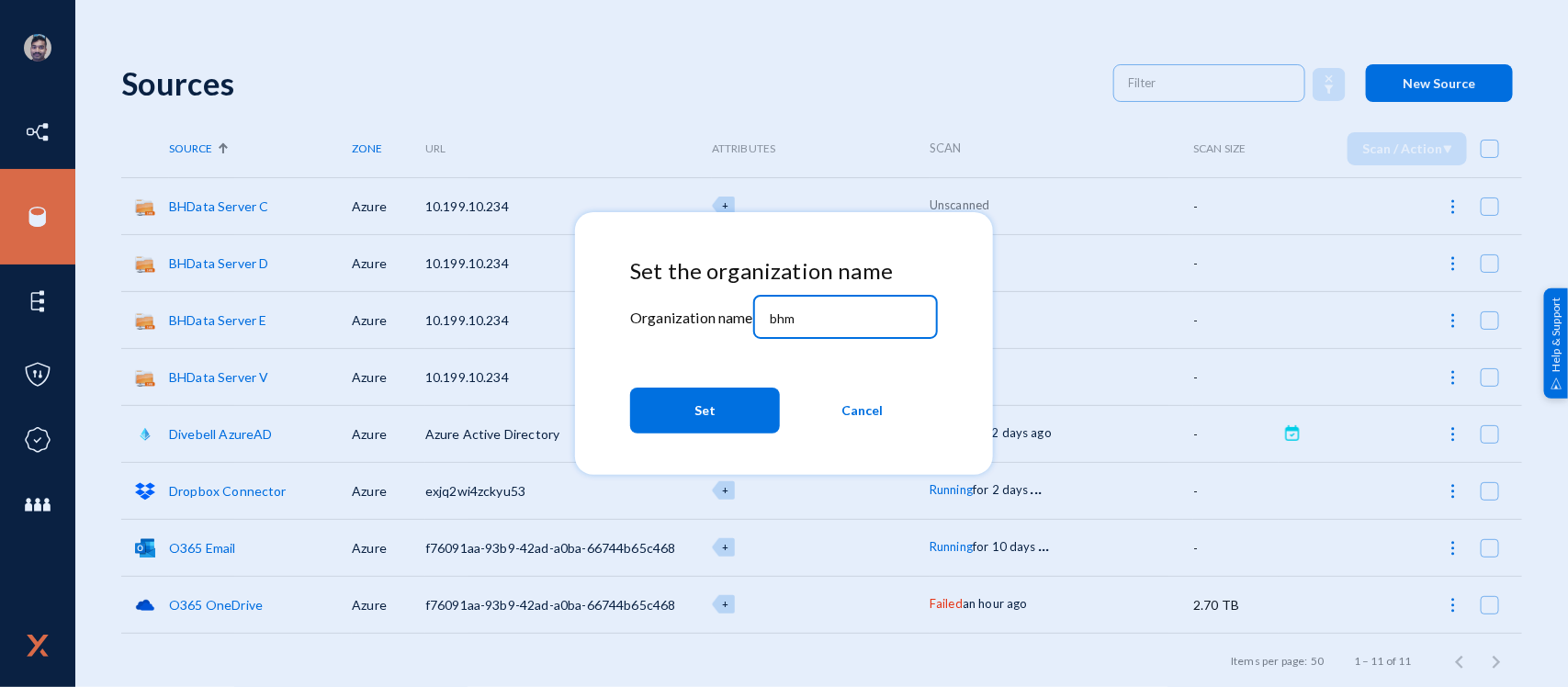 click on "bhm" at bounding box center [849, 319] 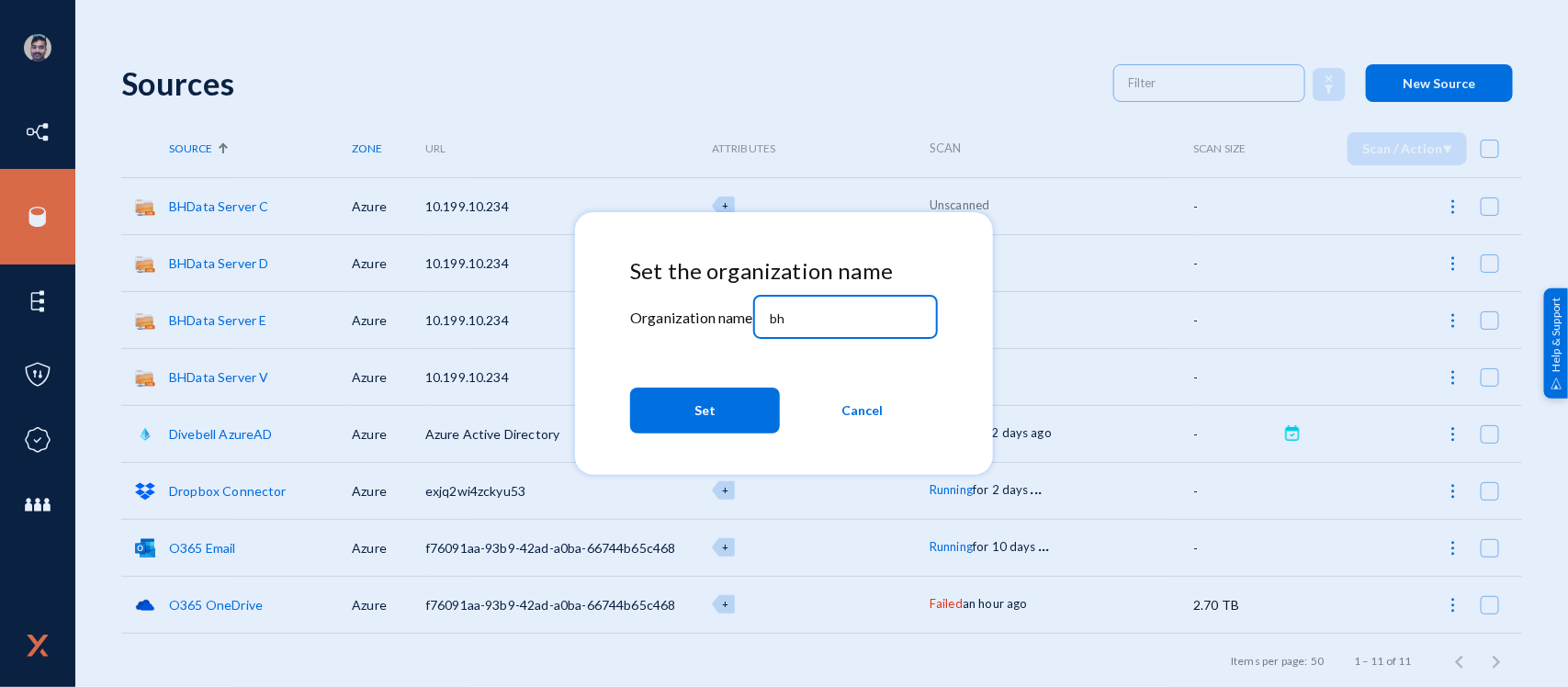 type on "b" 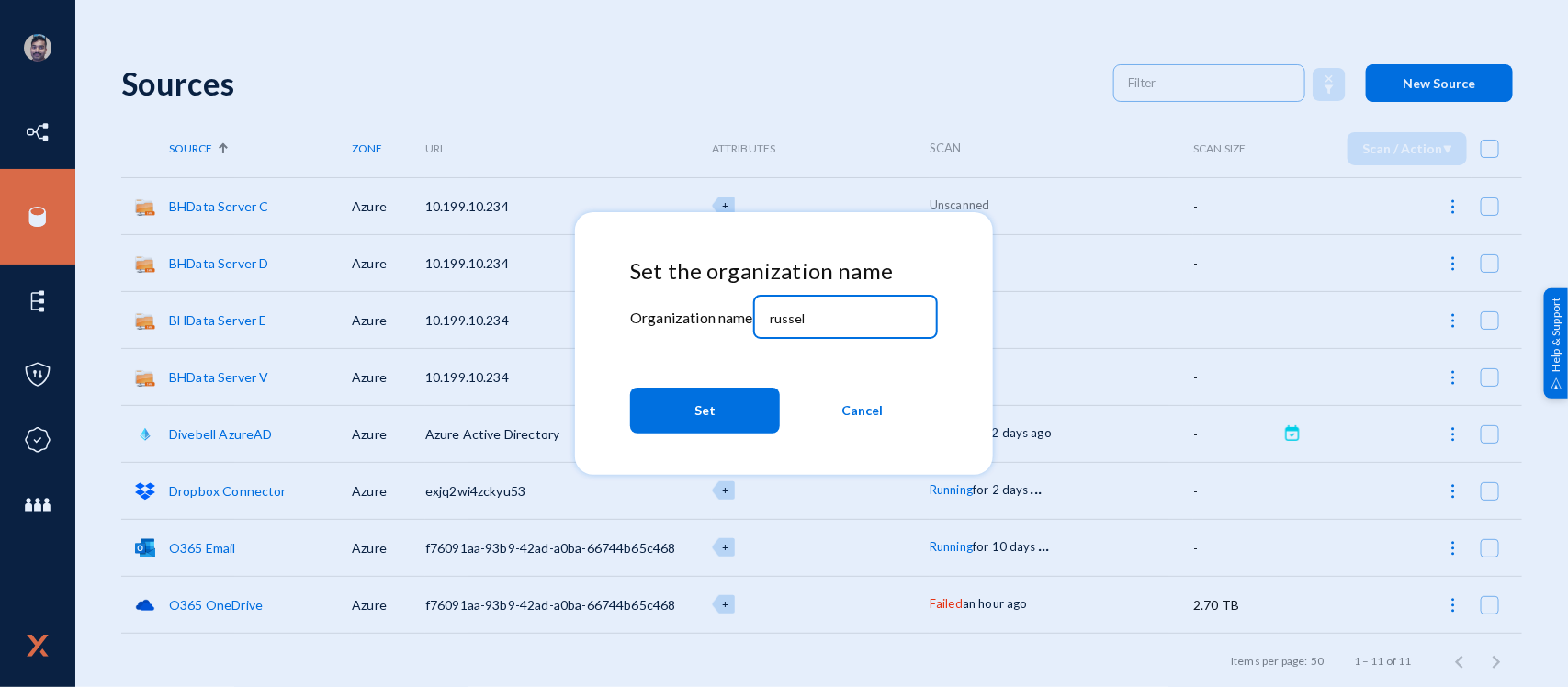 type on "russel" 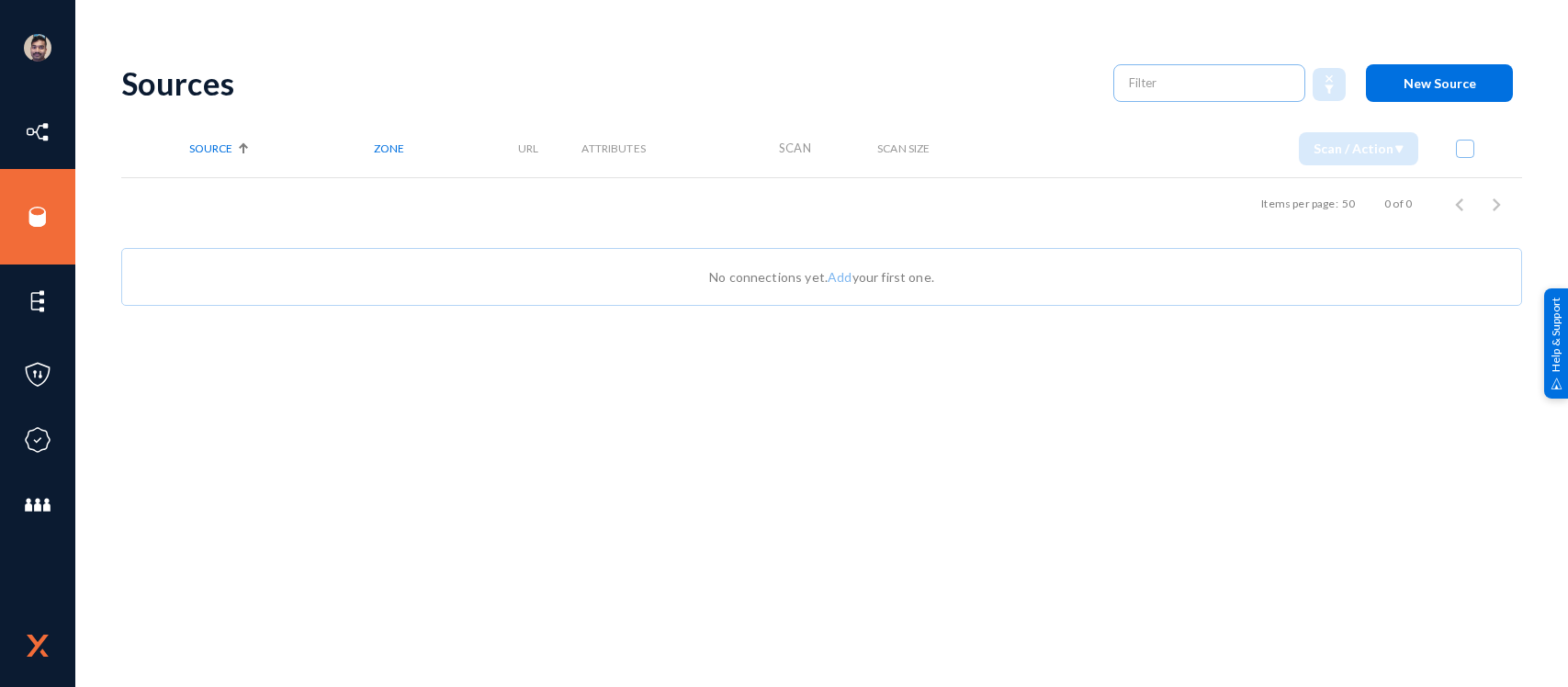 scroll, scrollTop: 0, scrollLeft: 0, axis: both 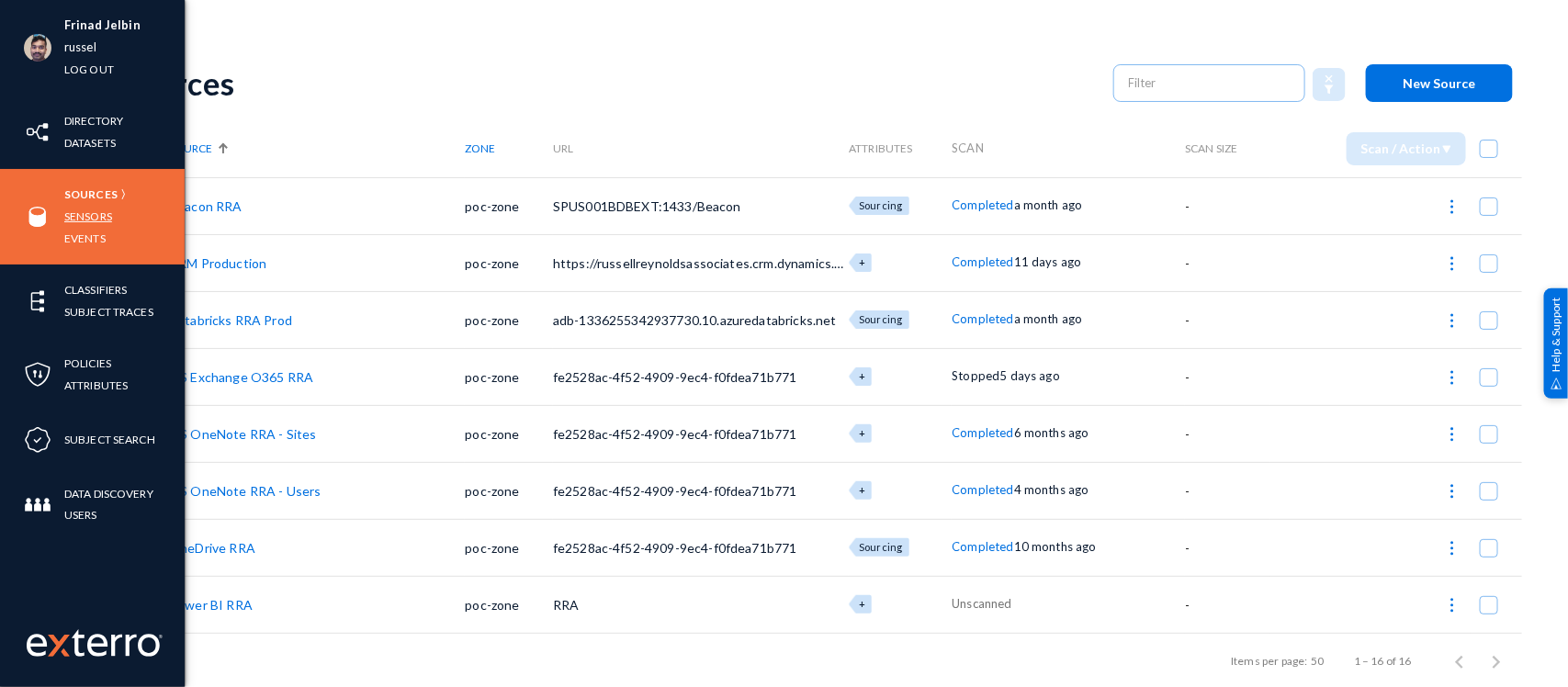 click on "Sensors" at bounding box center (88, 216) 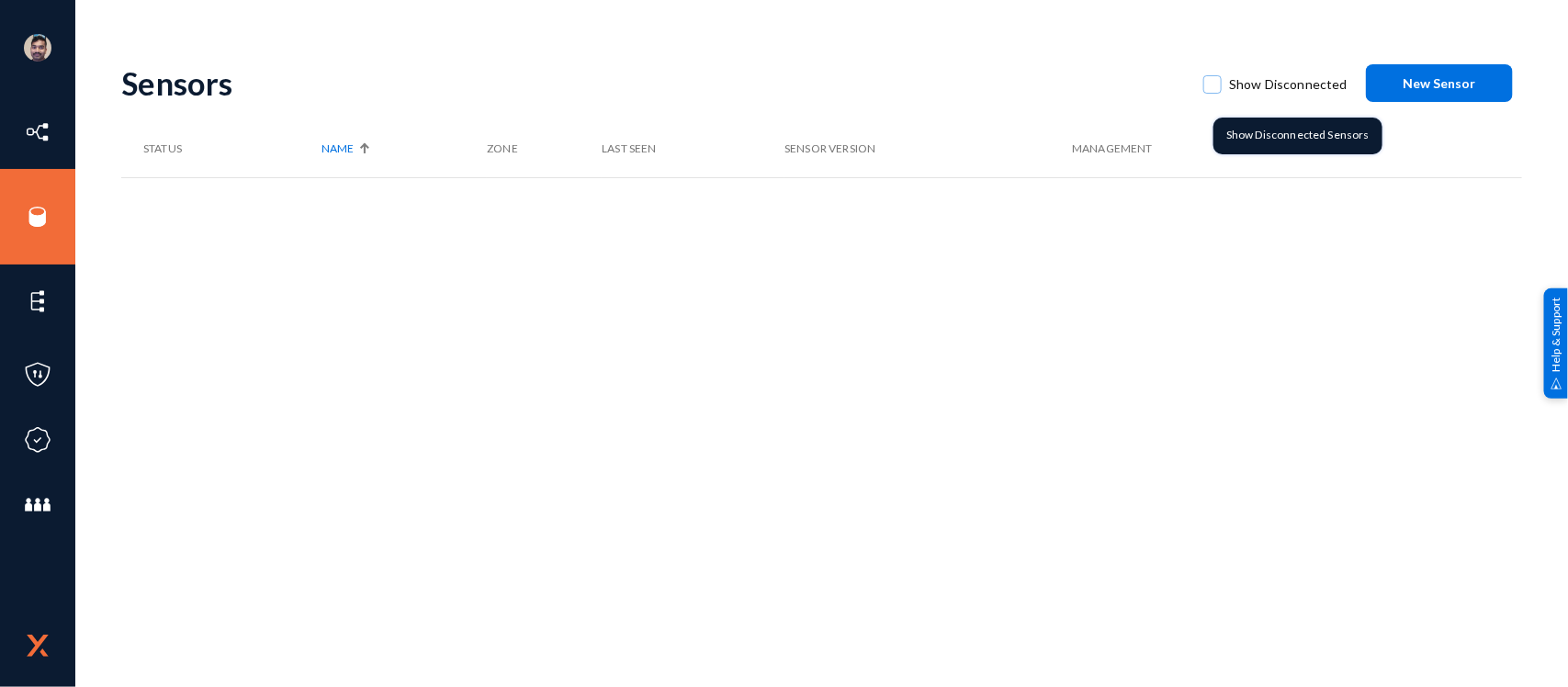 click on "Show Disconnected" at bounding box center (1275, 84) 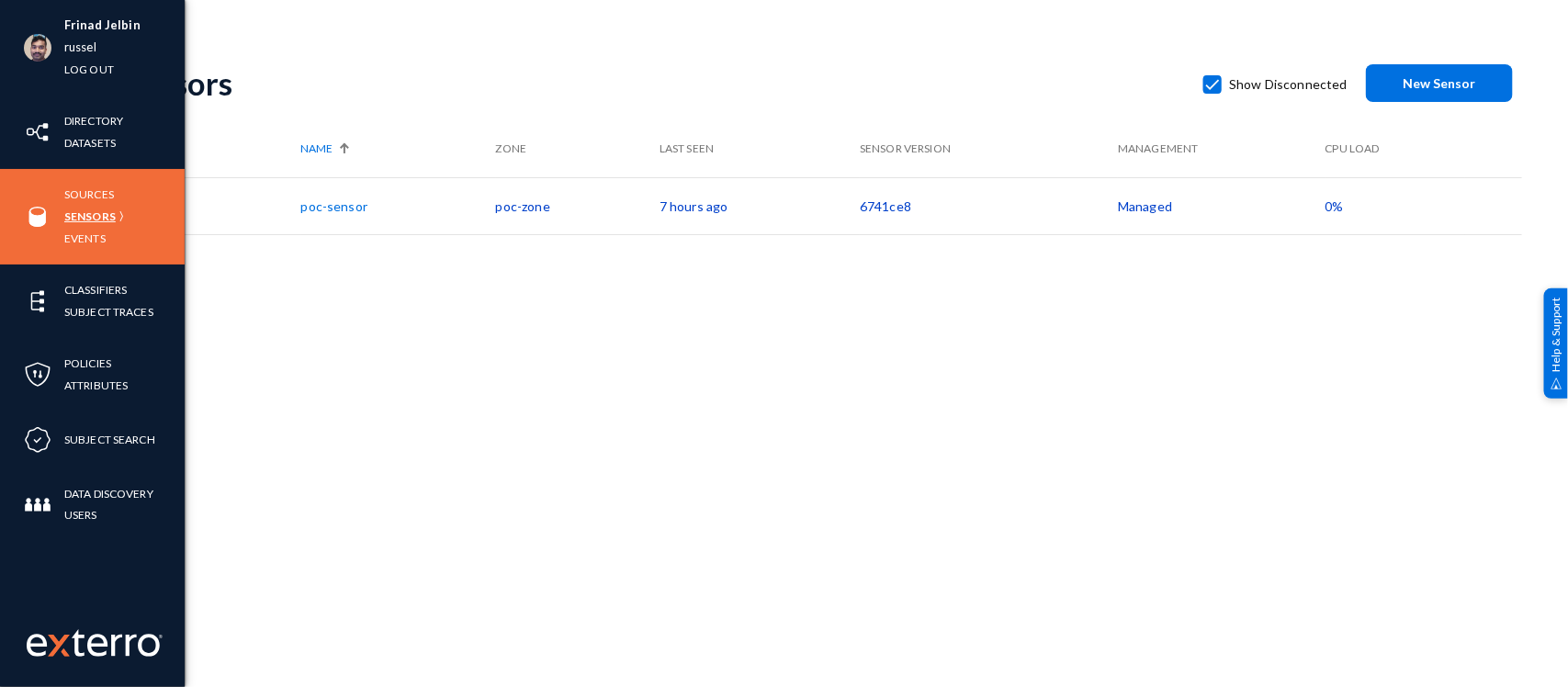 click on "Sensors" at bounding box center (90, 216) 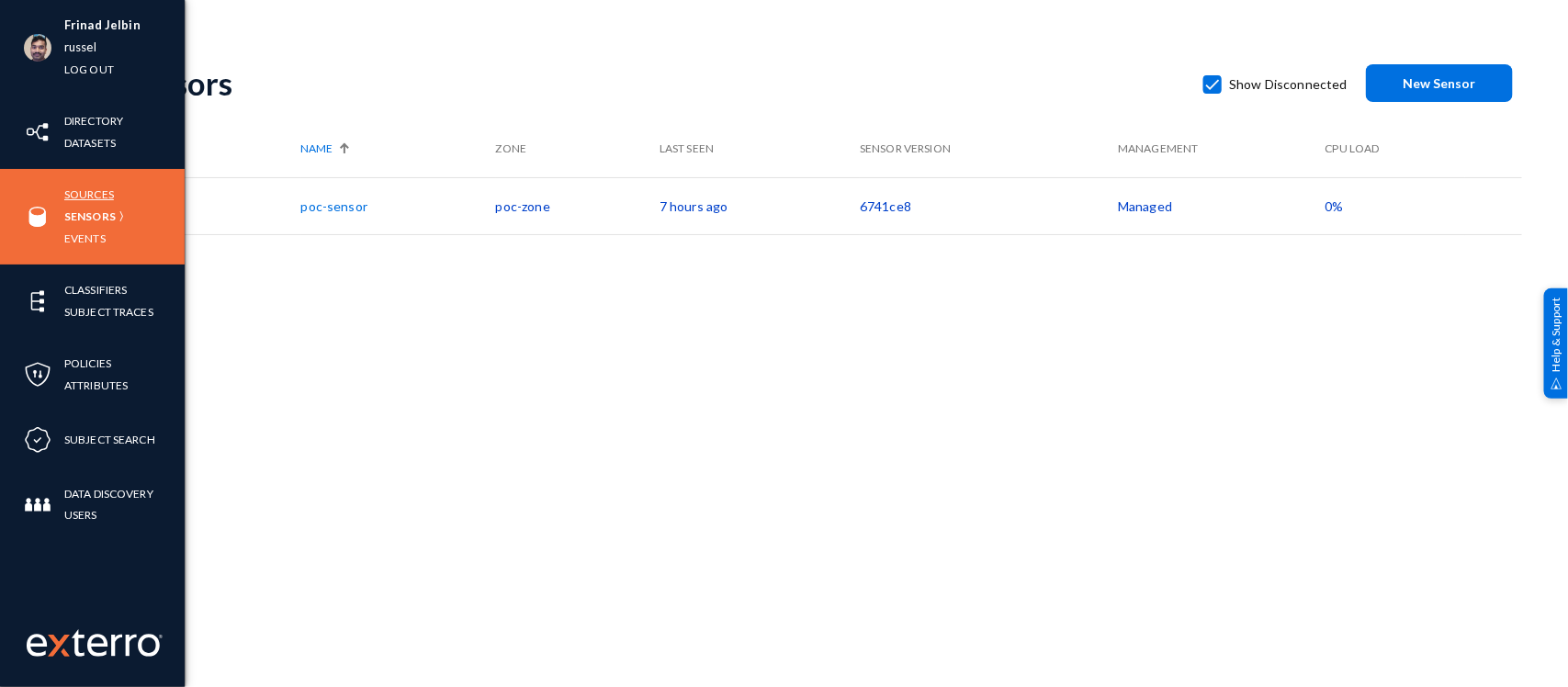 click on "Sources" at bounding box center [89, 194] 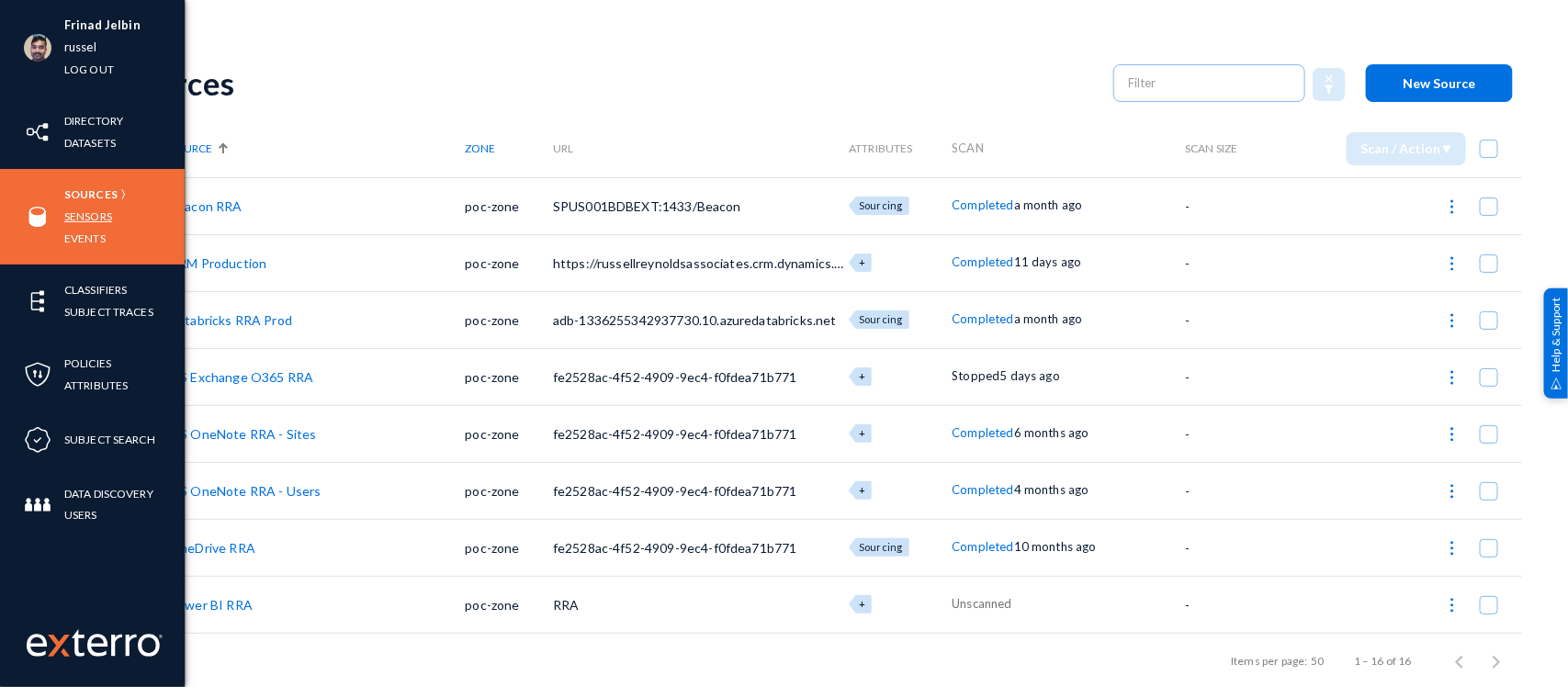 click on "Sensors" at bounding box center (88, 216) 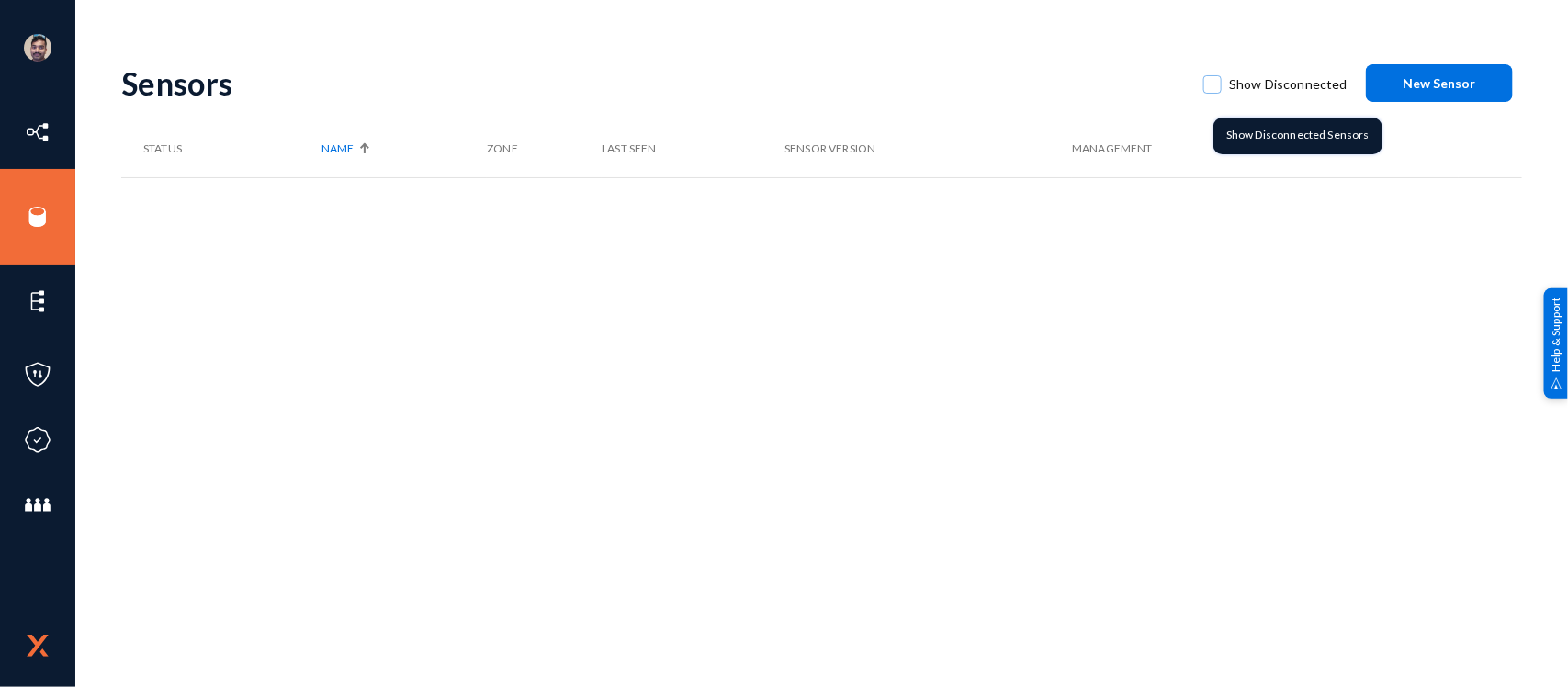 click at bounding box center (1213, 84) 